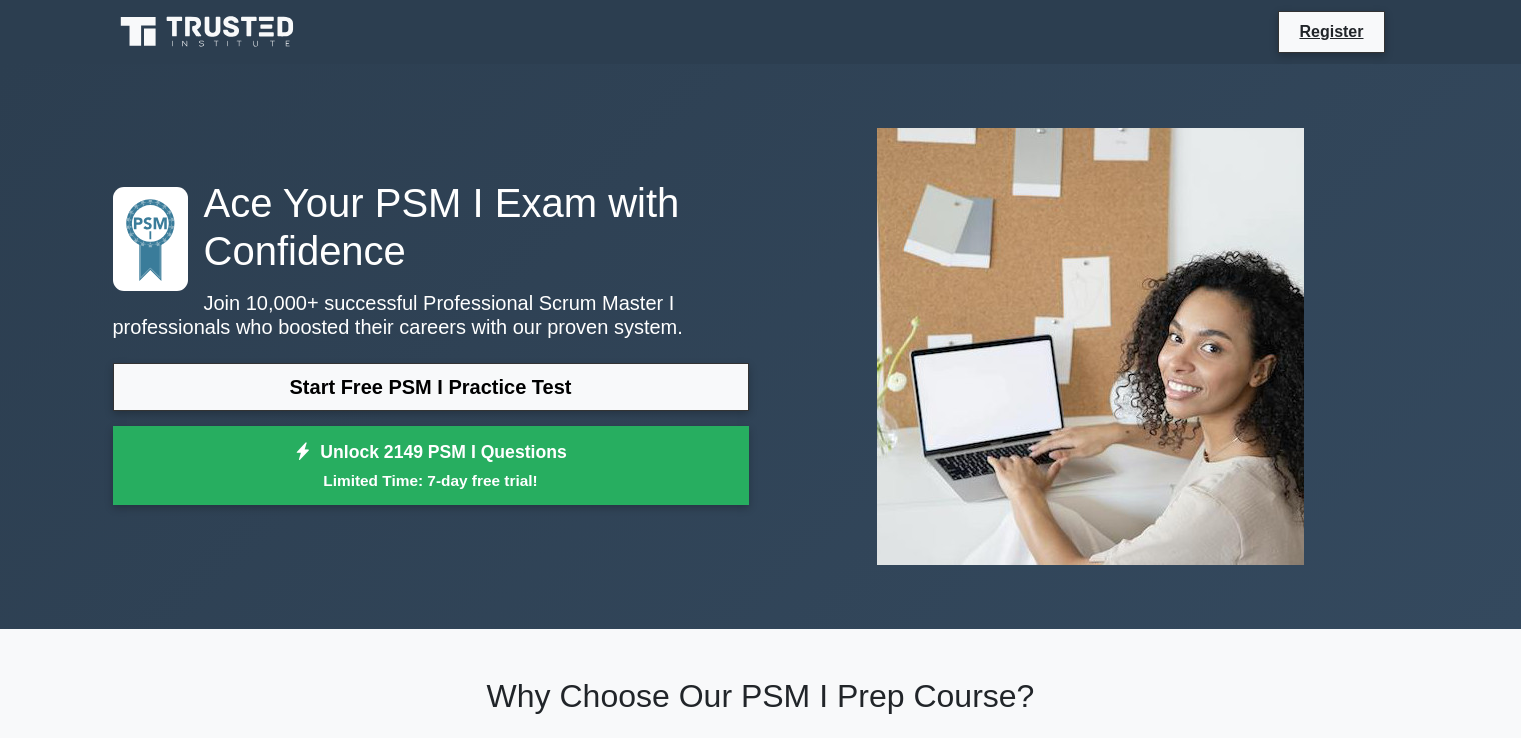 scroll, scrollTop: 400, scrollLeft: 0, axis: vertical 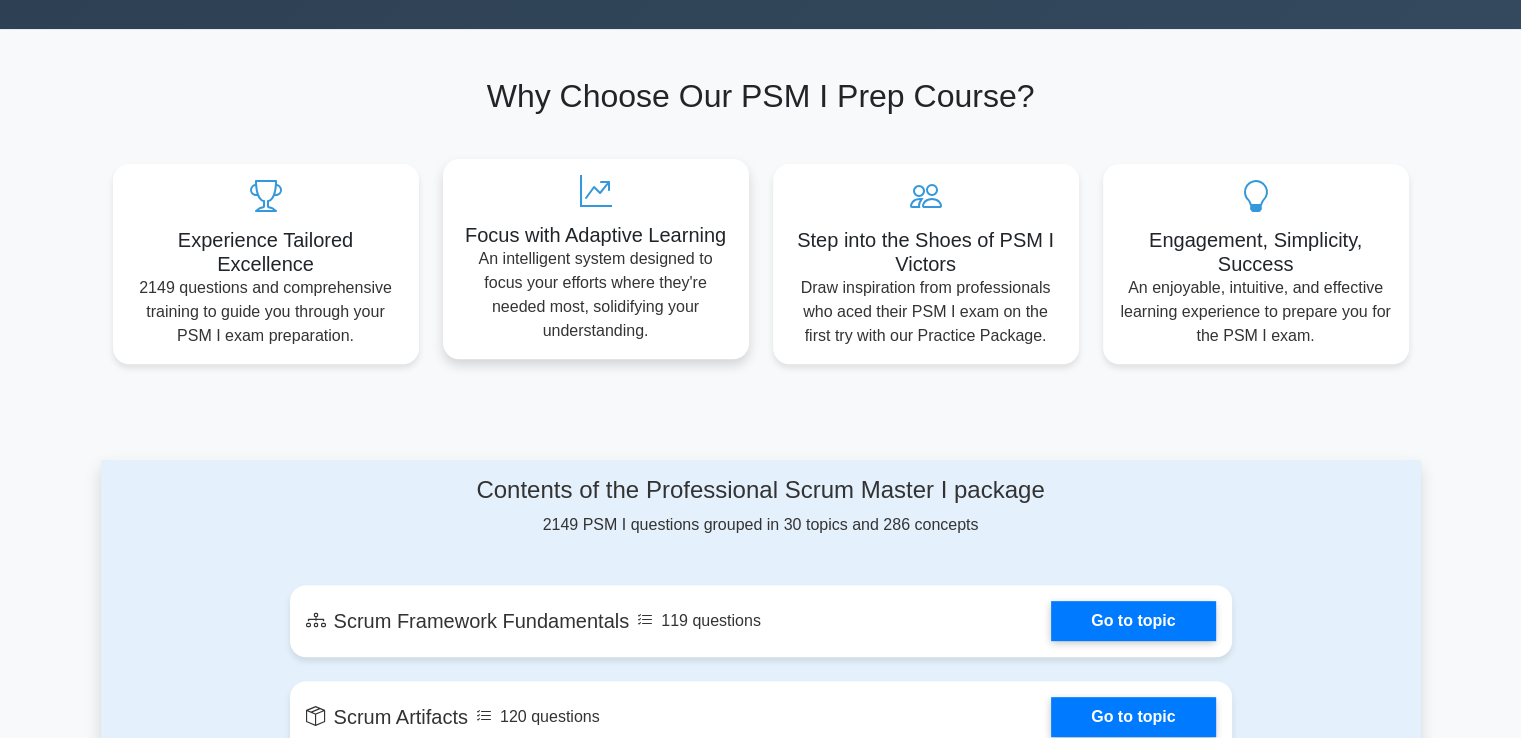 click on "Why Choose Our PSM I Prep Course?
Experience Tailored Excellence
2149 questions and comprehensive training to guide you through your PSM I exam preparation.
Focus with Adaptive Learning
An intelligent system designed to focus your efforts where they're needed most, solidifying your understanding.
Step into the Shoes of PSM I Victors
Draw inspiration from professionals who aced their PSM I exam on the first try with our Practice Package." at bounding box center [761, 220] 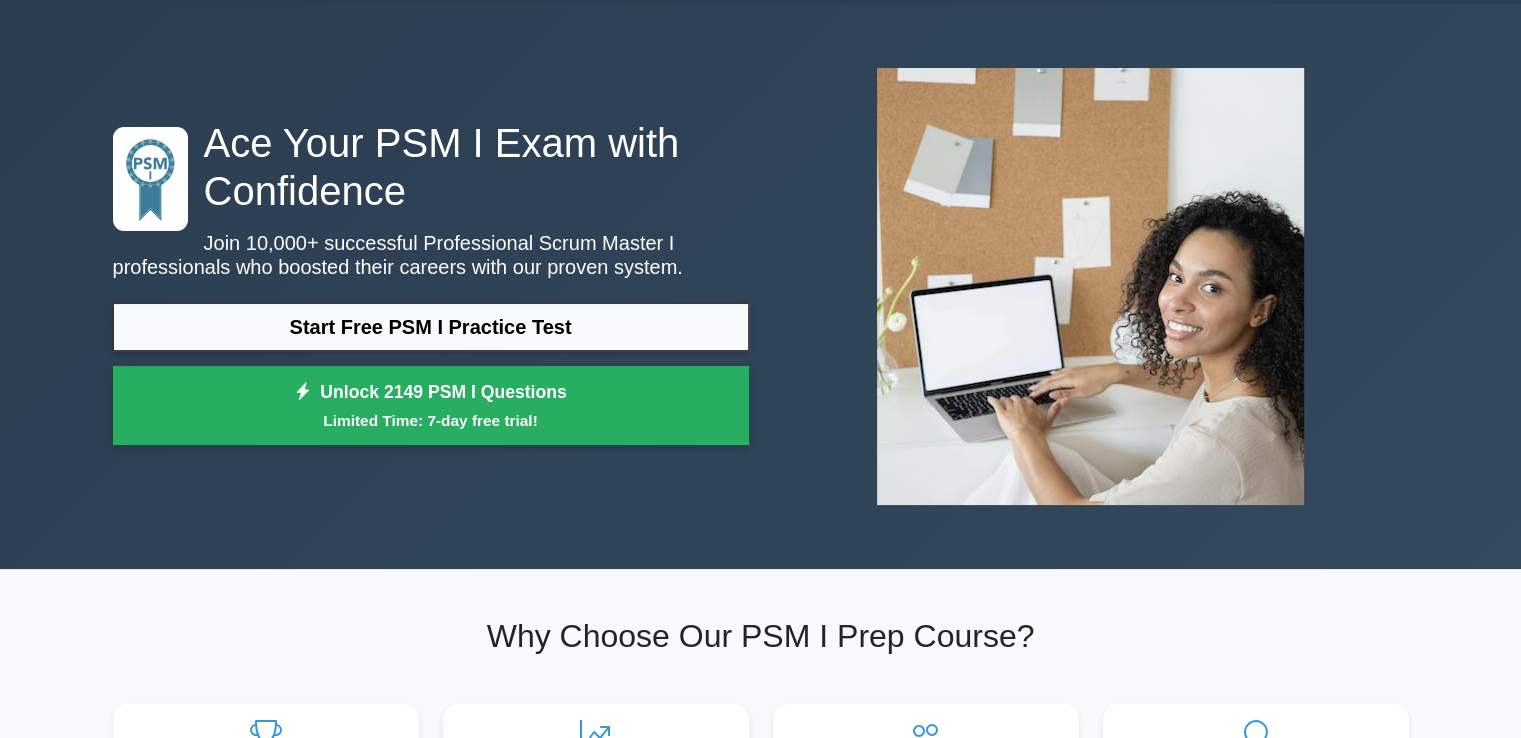 scroll, scrollTop: 0, scrollLeft: 0, axis: both 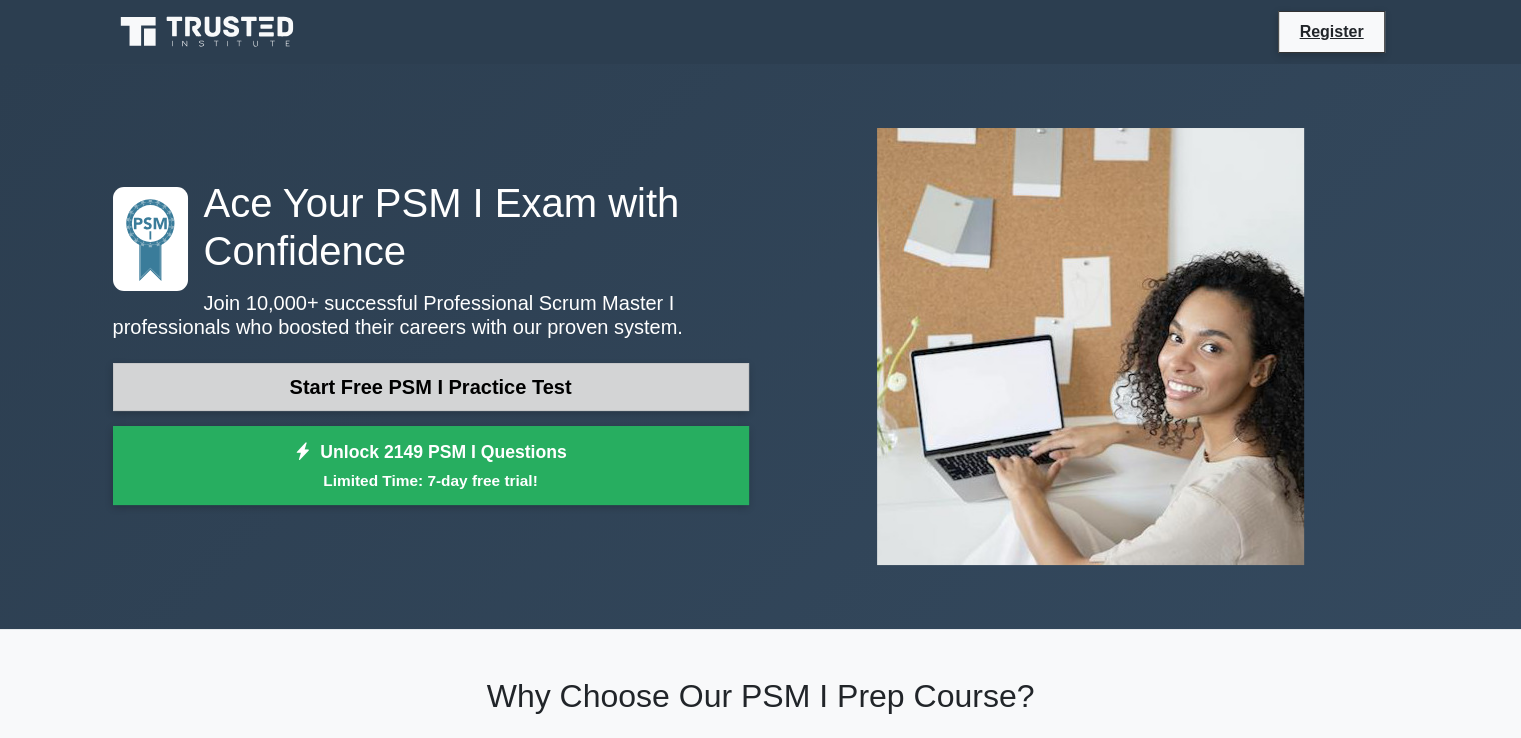 click on "Start Free PSM I Practice Test" at bounding box center (431, 387) 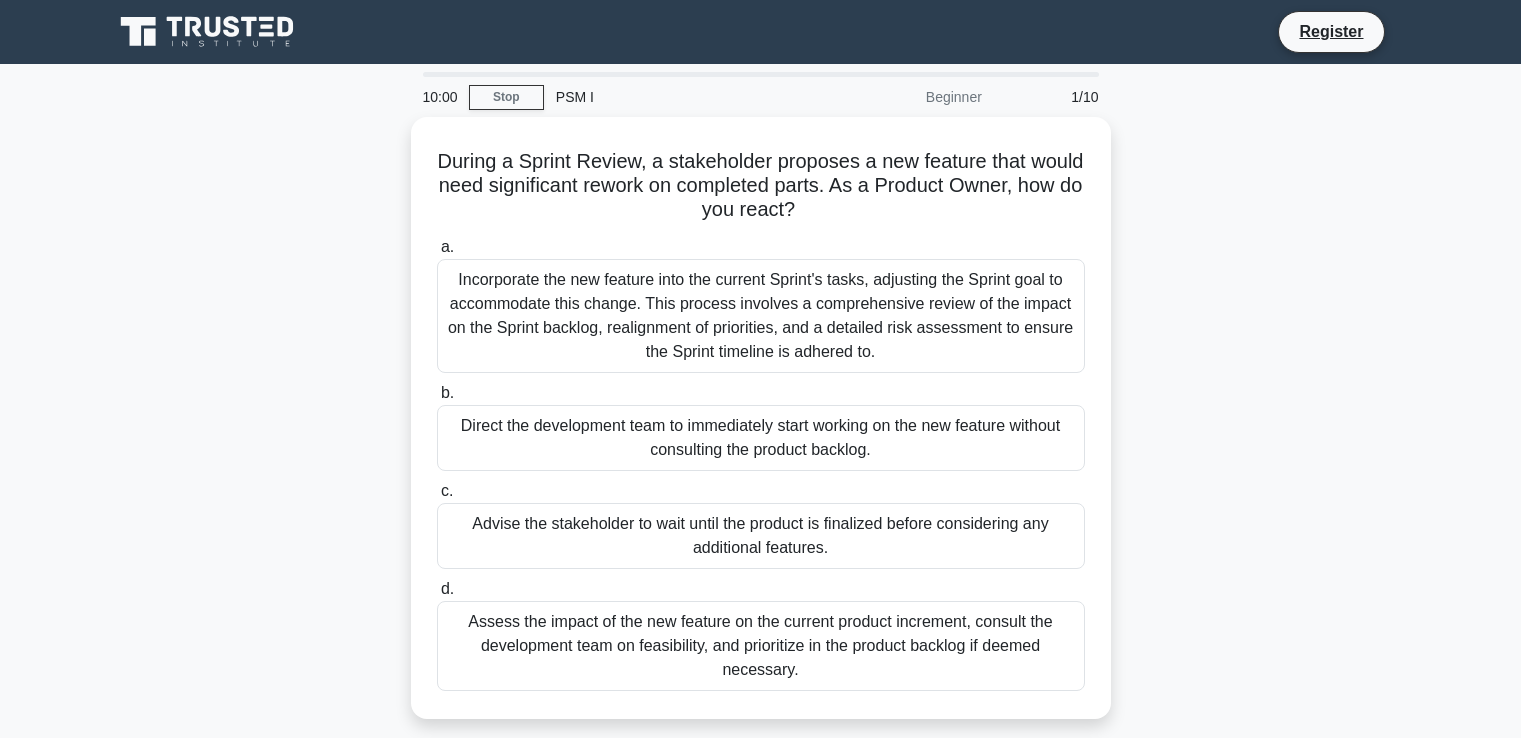scroll, scrollTop: 0, scrollLeft: 0, axis: both 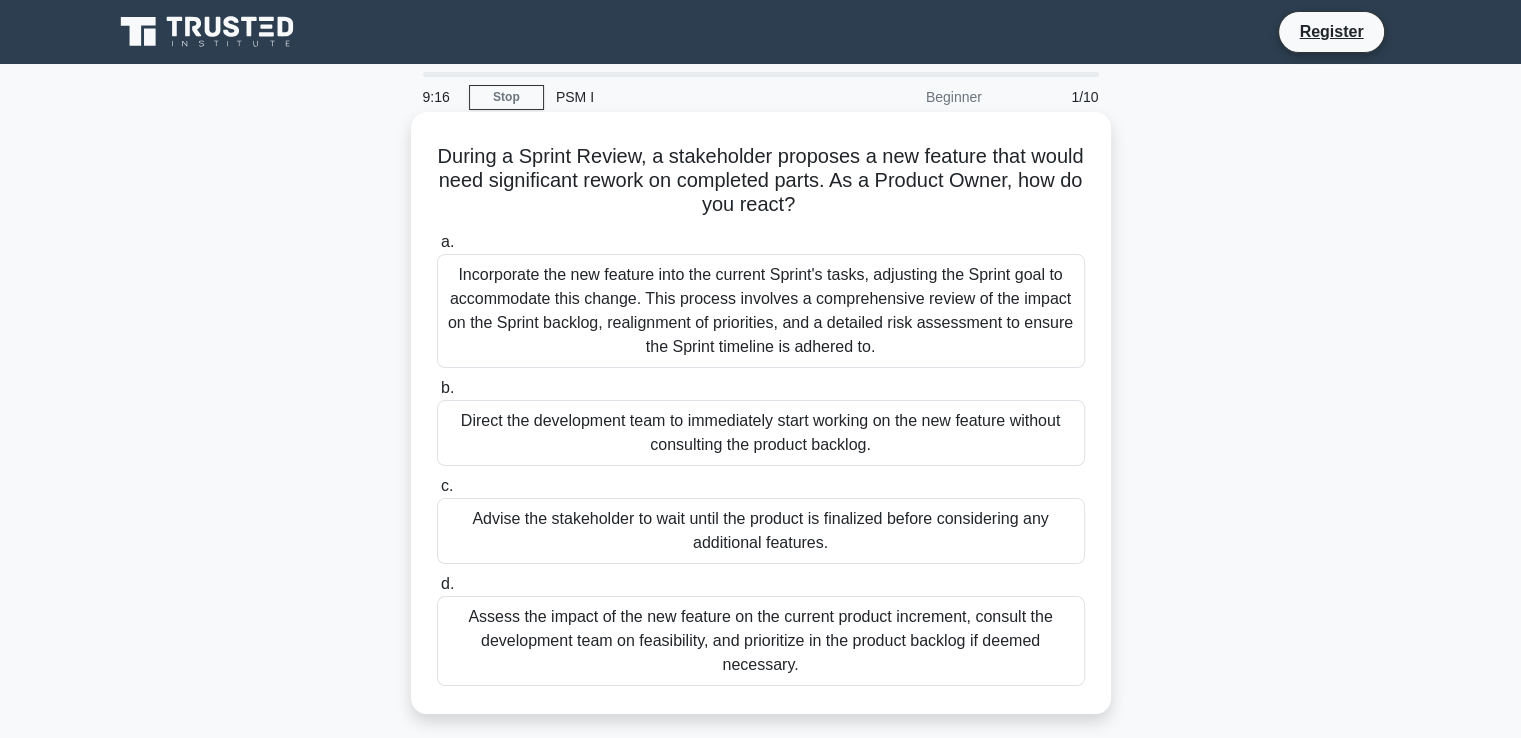 click on "Assess the impact of the new feature on the current product increment, consult the development team on feasibility, and prioritize in the product backlog if deemed necessary." at bounding box center (761, 641) 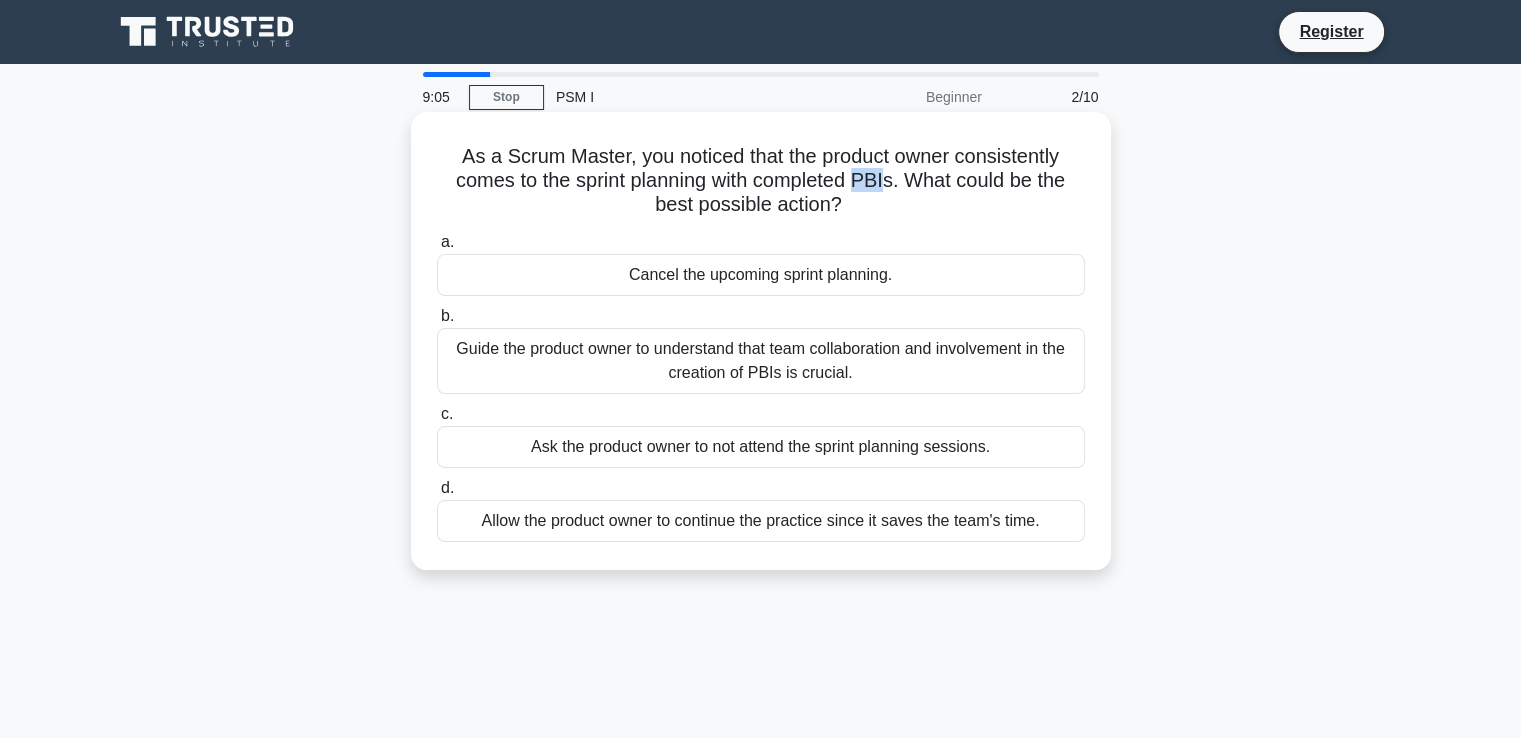 drag, startPoint x: 858, startPoint y: 172, endPoint x: 889, endPoint y: 184, distance: 33.24154 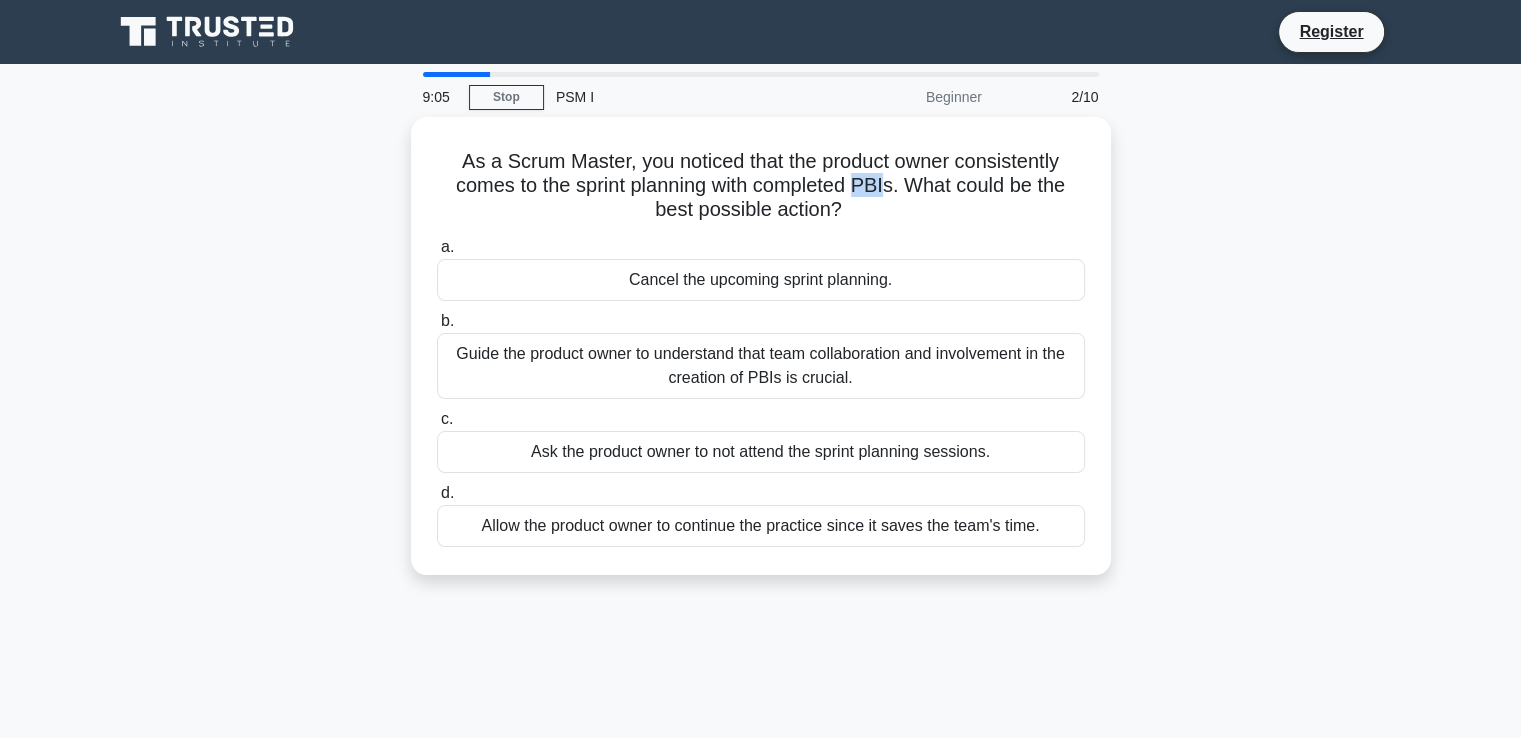 copy on "PBI" 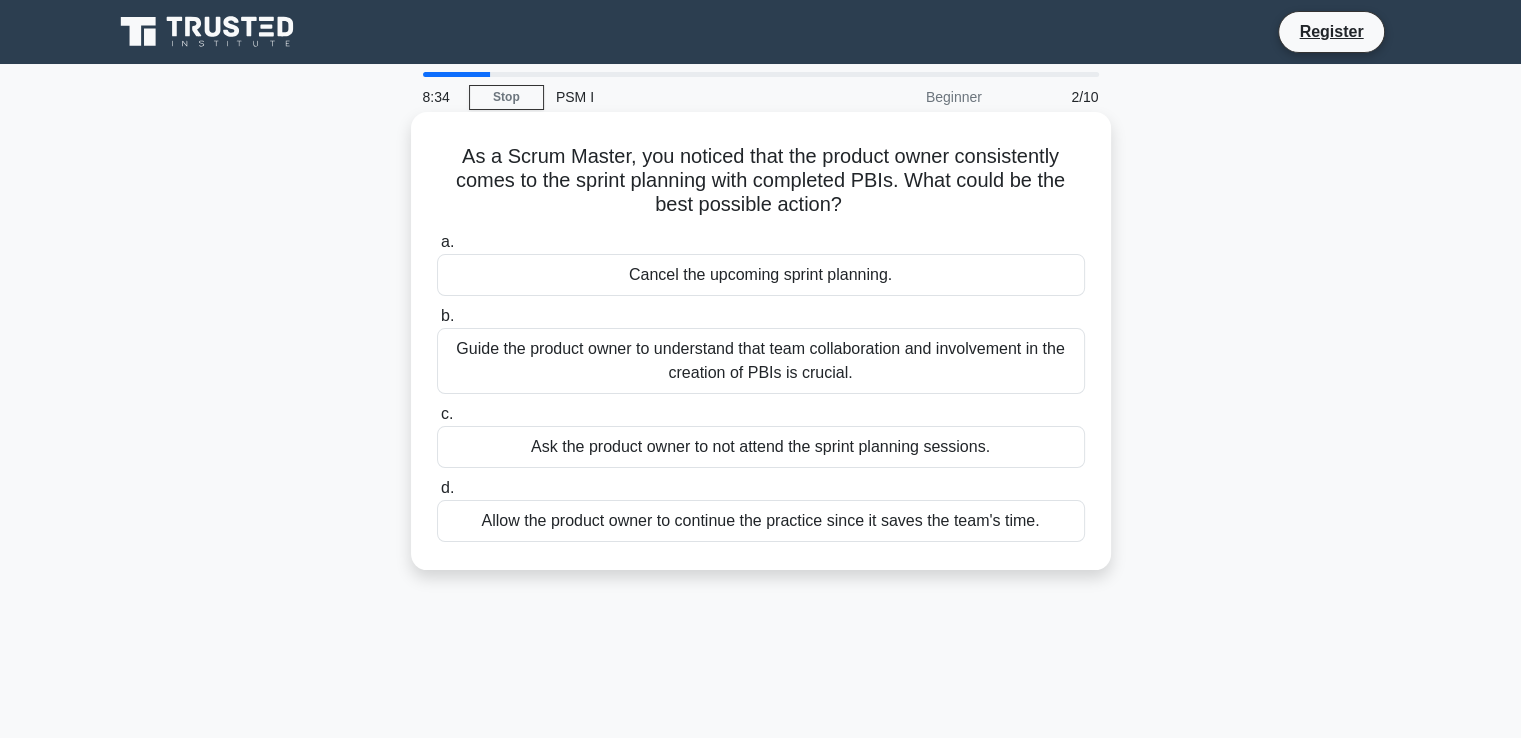 click on "Guide the product owner to understand that team collaboration and involvement in the creation of PBIs is crucial." at bounding box center (761, 361) 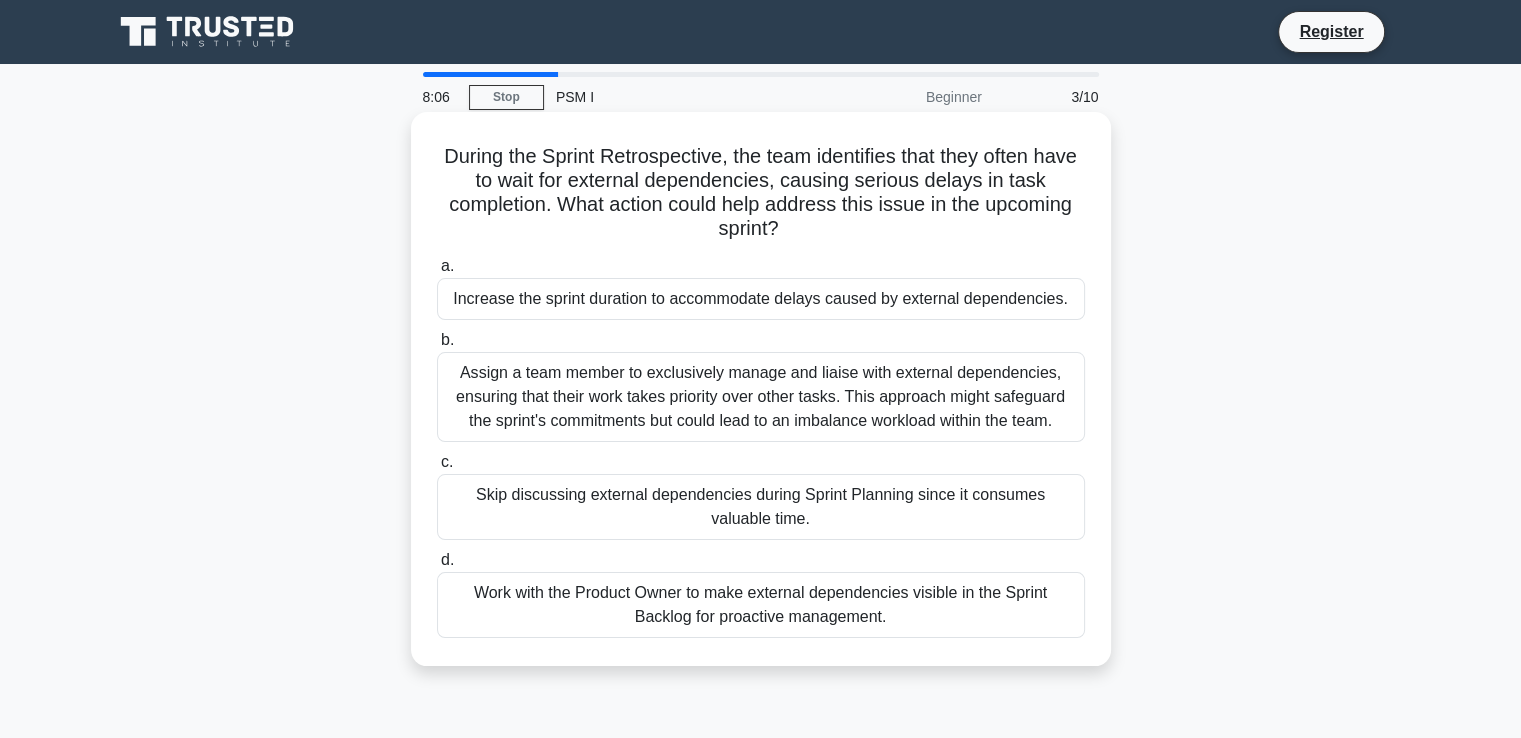 click on "Work with the Product Owner to make external dependencies visible in the Sprint Backlog for proactive management." at bounding box center [761, 605] 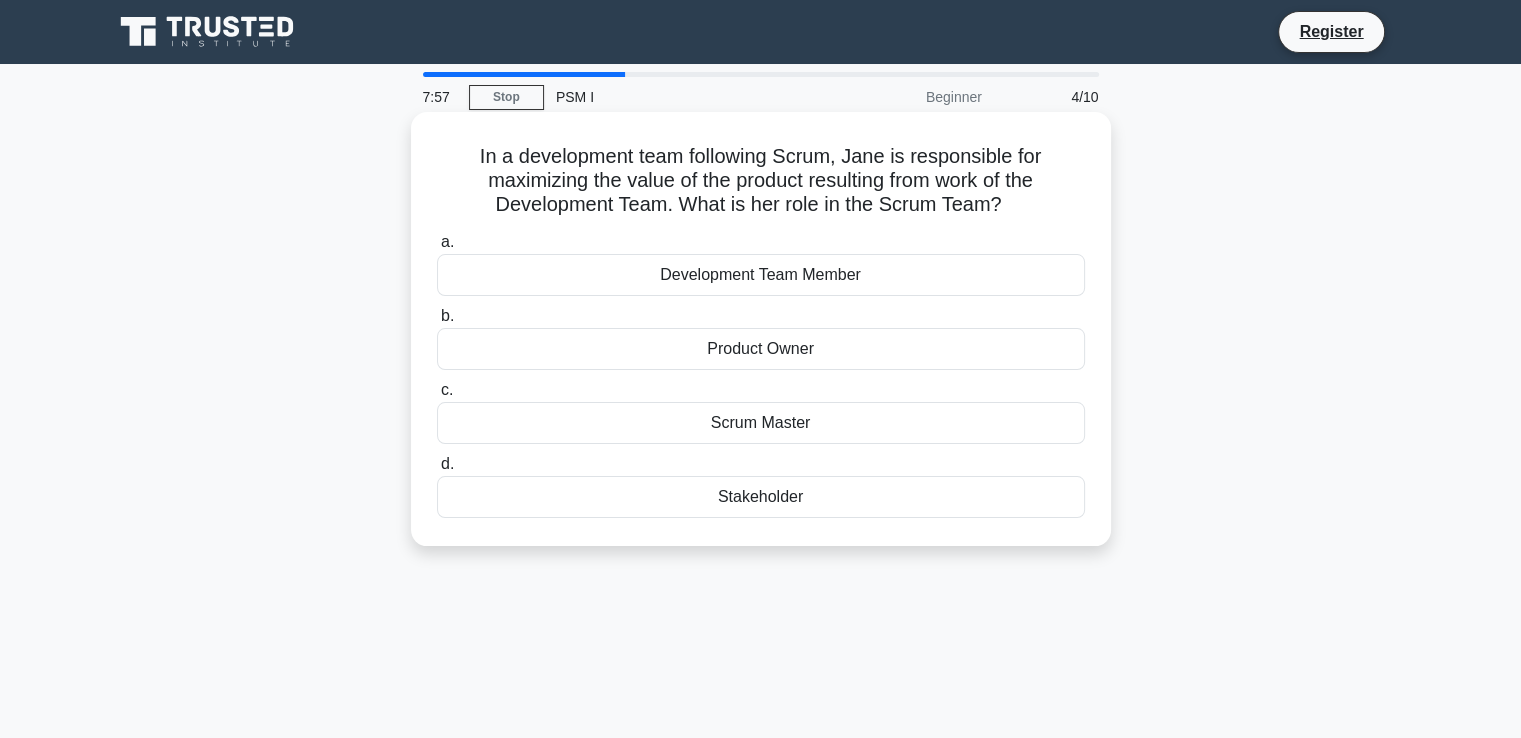 click on "Product Owner" at bounding box center (761, 349) 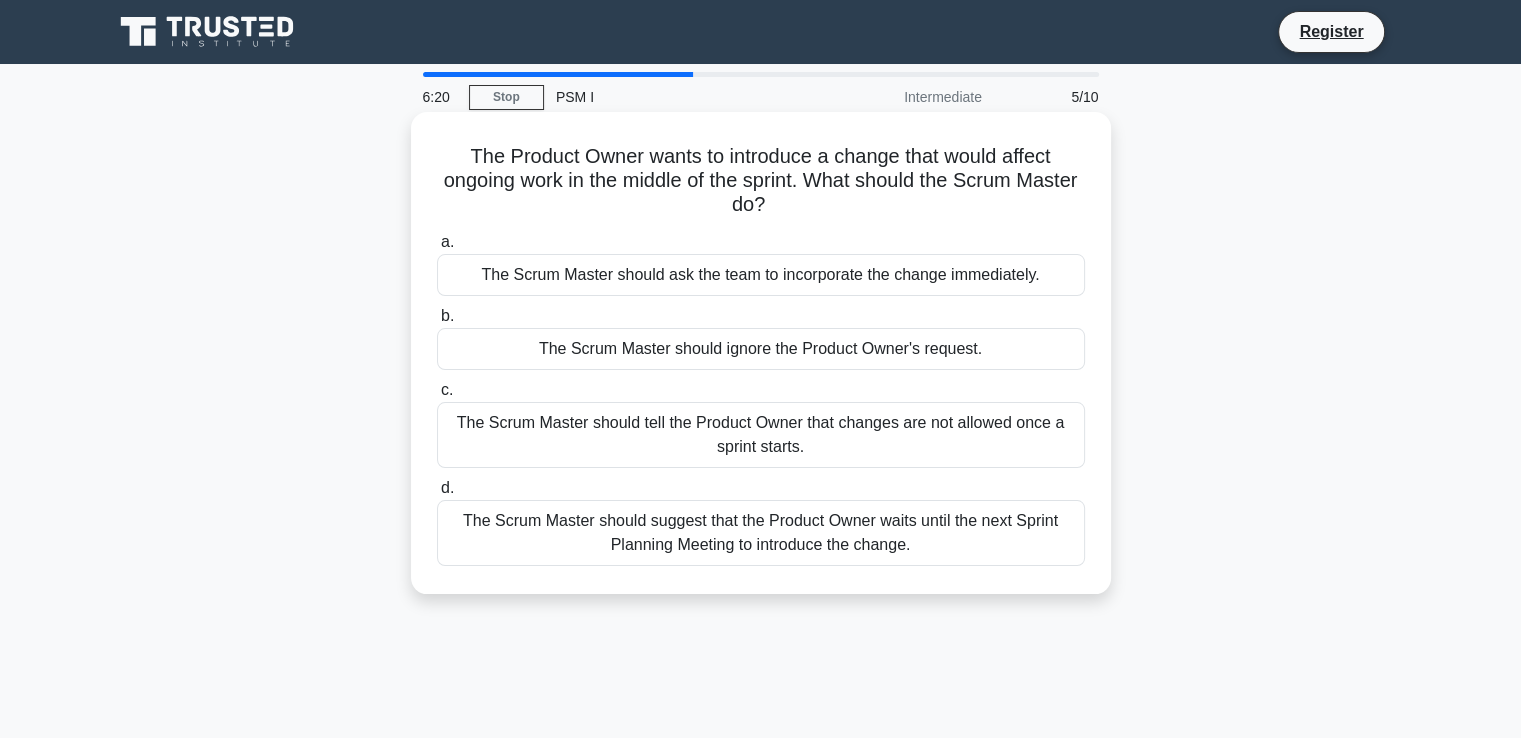 click on "The Scrum Master should suggest that the Product Owner waits until the next Sprint Planning Meeting to introduce the change." at bounding box center [761, 533] 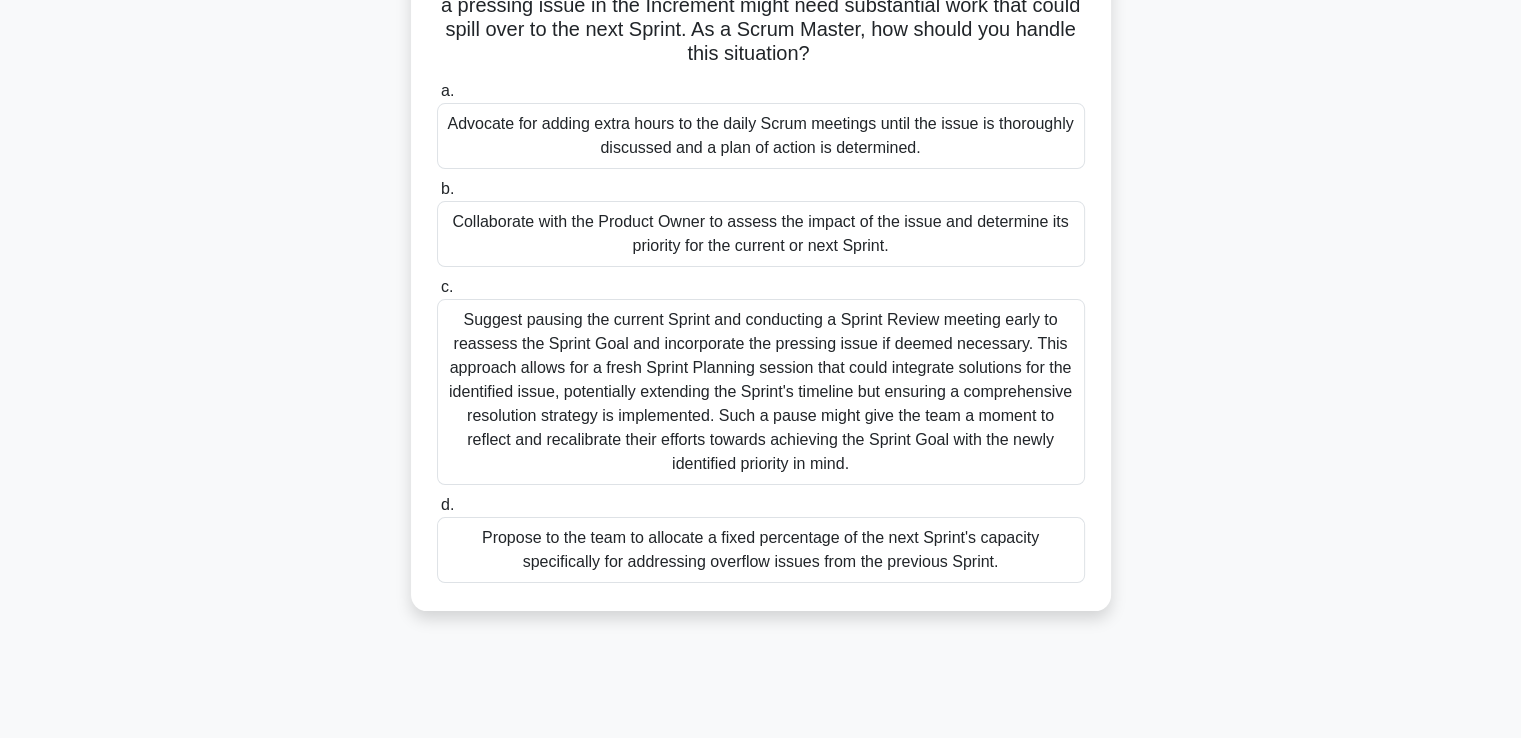 scroll, scrollTop: 200, scrollLeft: 0, axis: vertical 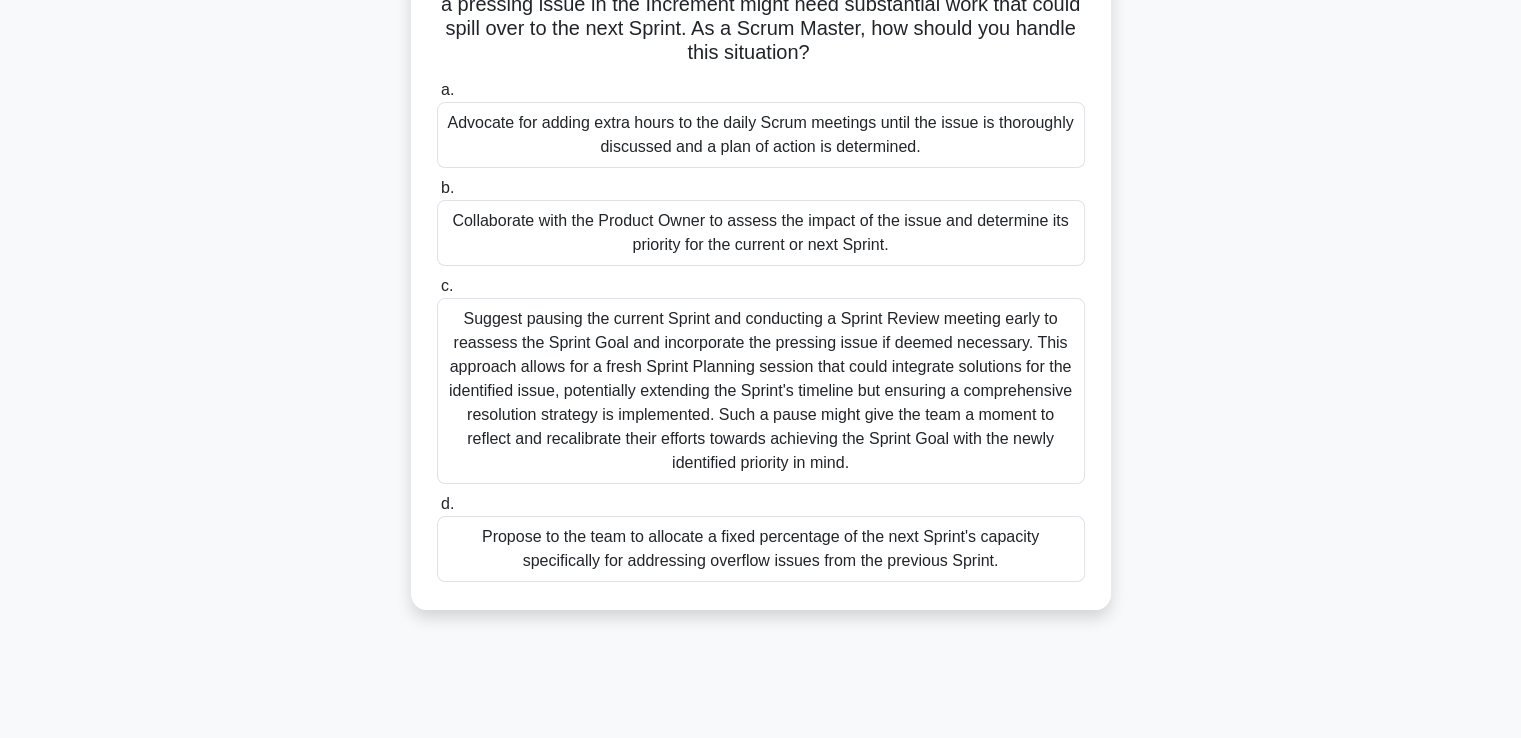 click on "Collaborate with the Product Owner to assess the impact of the issue and determine its priority for the current or next Sprint." at bounding box center [761, 233] 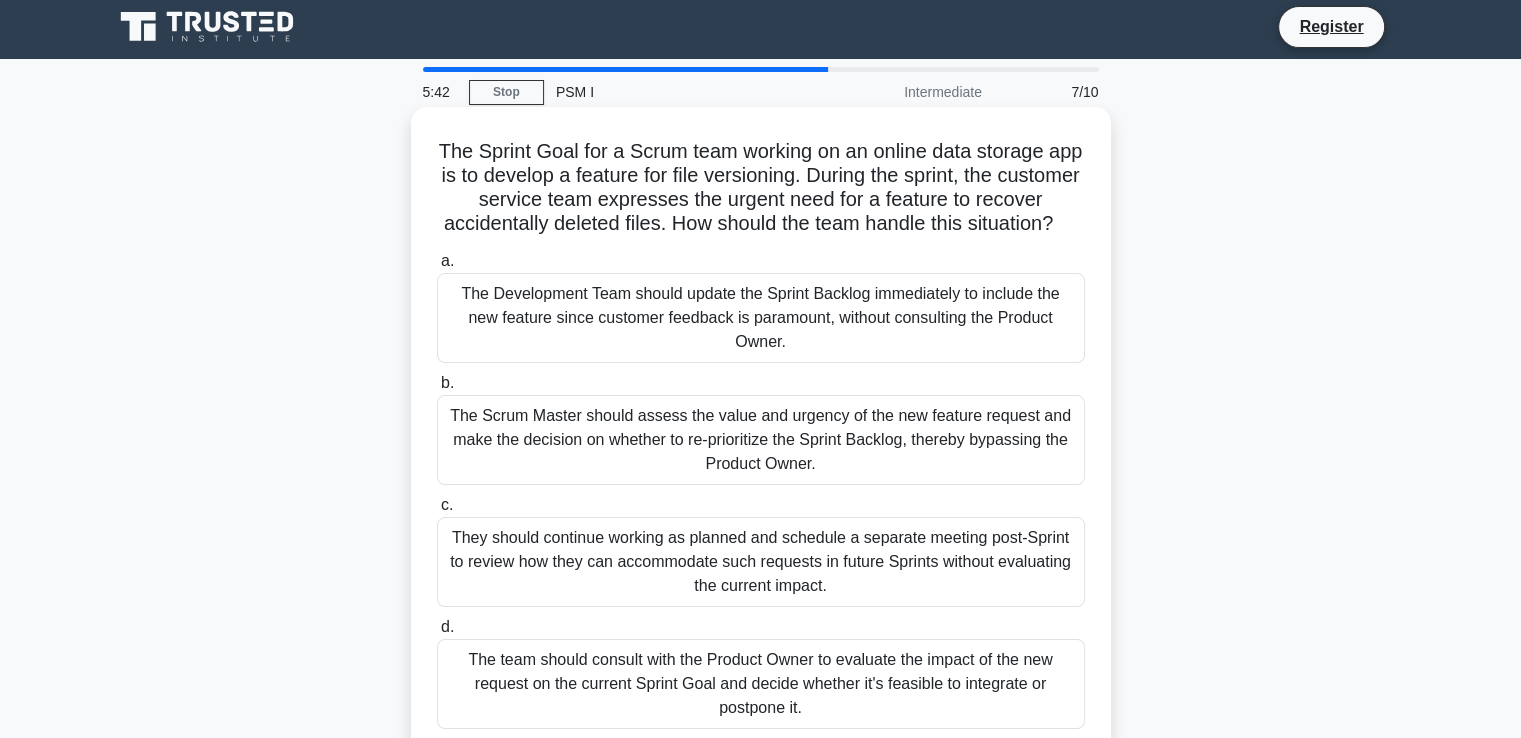 scroll, scrollTop: 0, scrollLeft: 0, axis: both 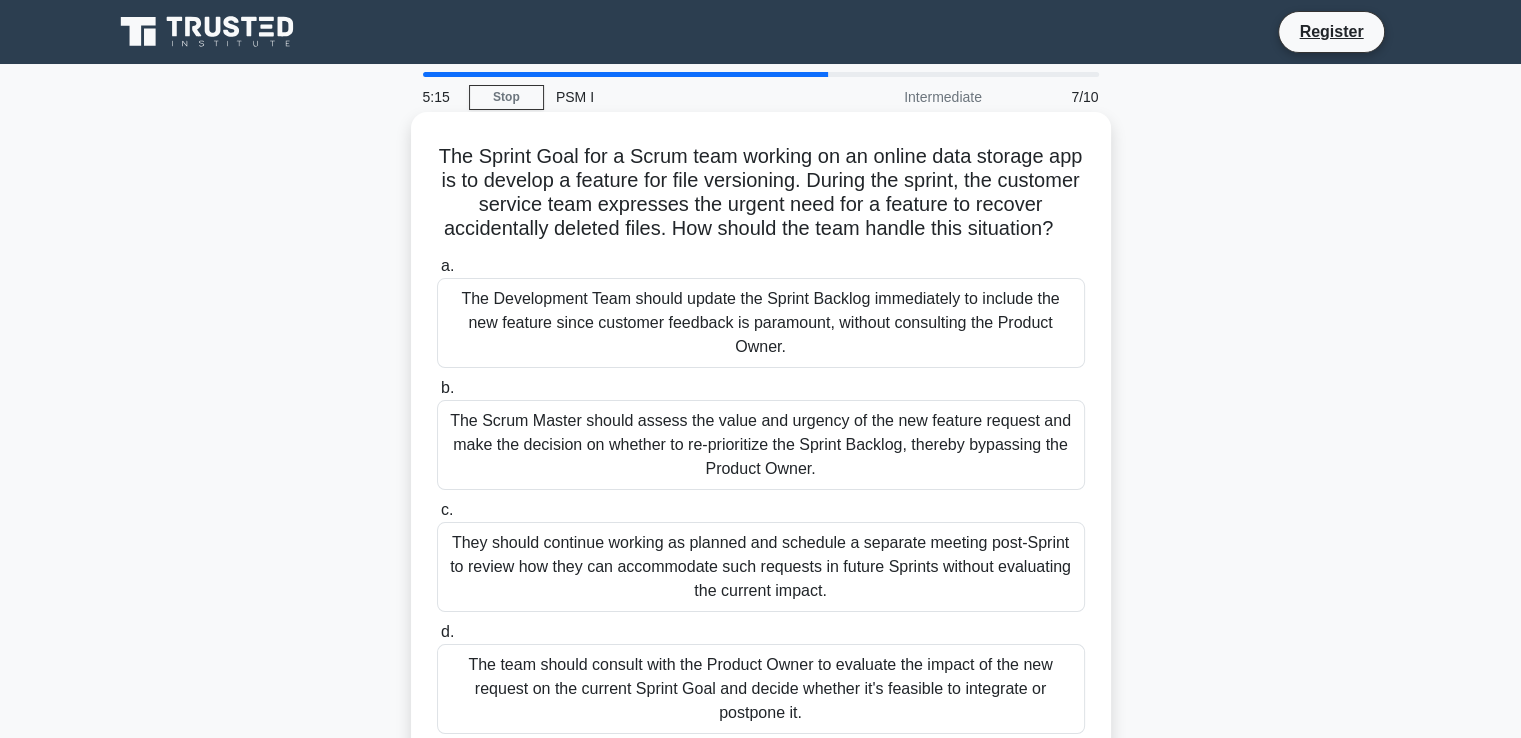 click on "The Scrum Master should assess the value and urgency of the new feature request and make the decision on whether to re-prioritize the Sprint Backlog, thereby bypassing the Product Owner." at bounding box center [761, 445] 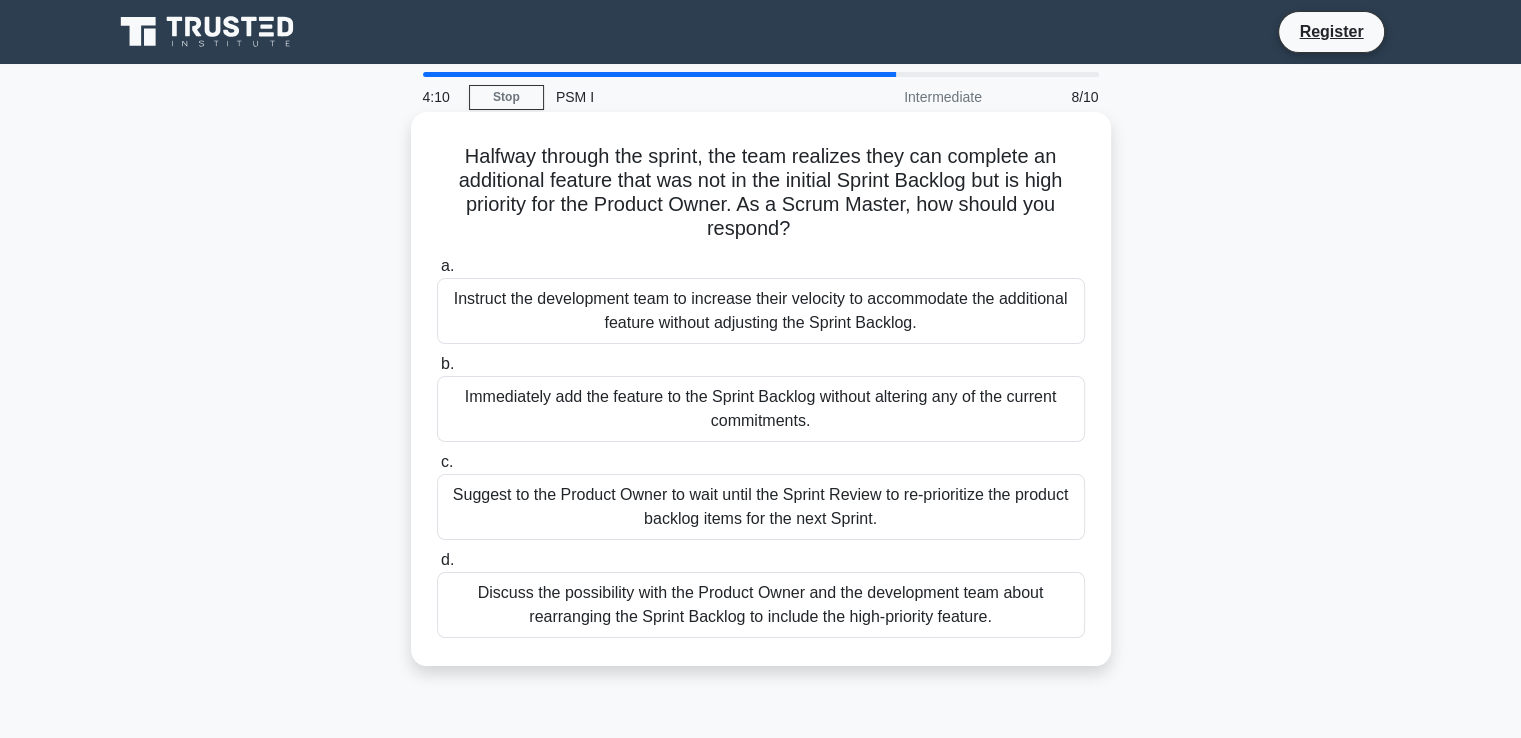 click on "Discuss the possibility with the Product Owner and the development team about rearranging the Sprint Backlog to include the high-priority feature." at bounding box center (761, 605) 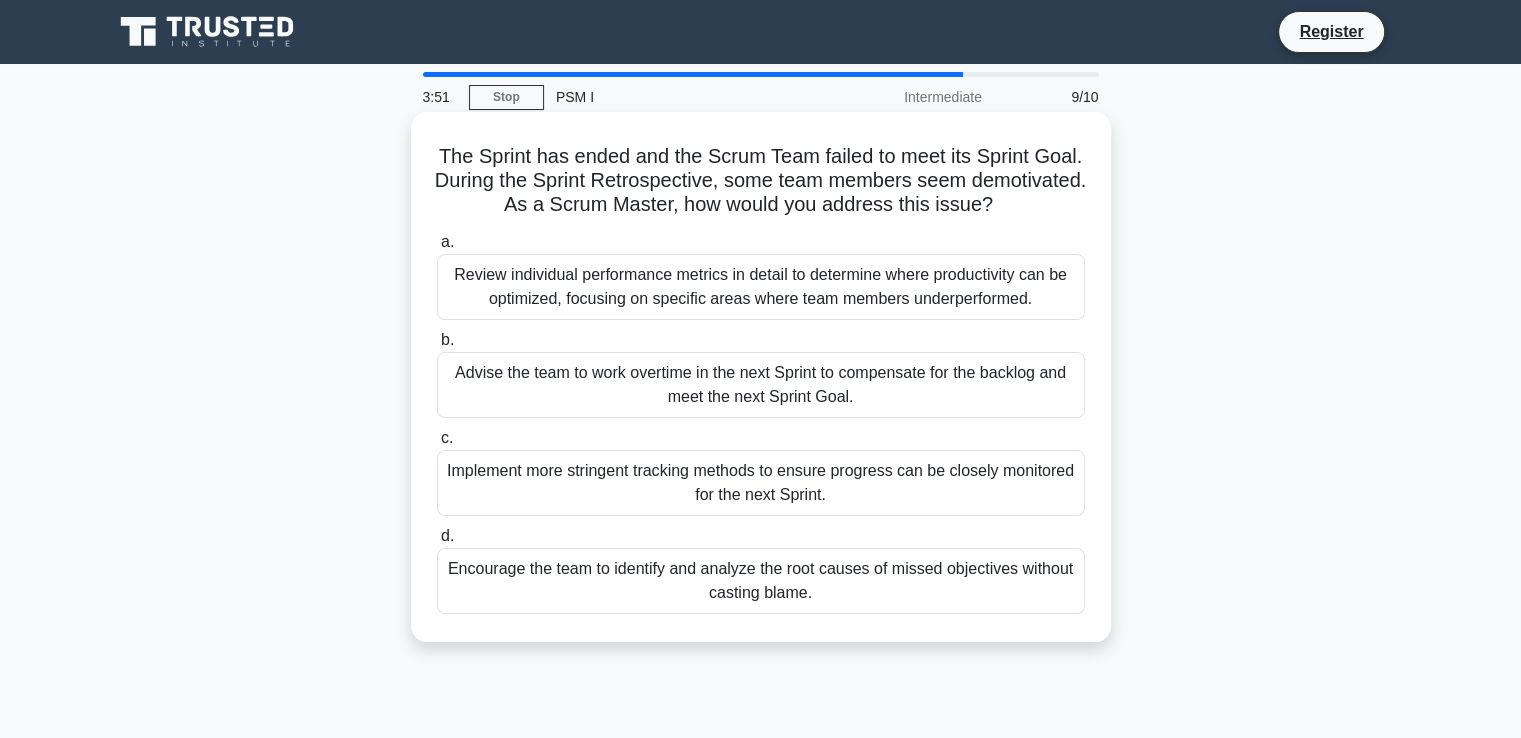 click on "Encourage the team to identify and analyze the root causes of missed objectives without casting blame." at bounding box center [761, 581] 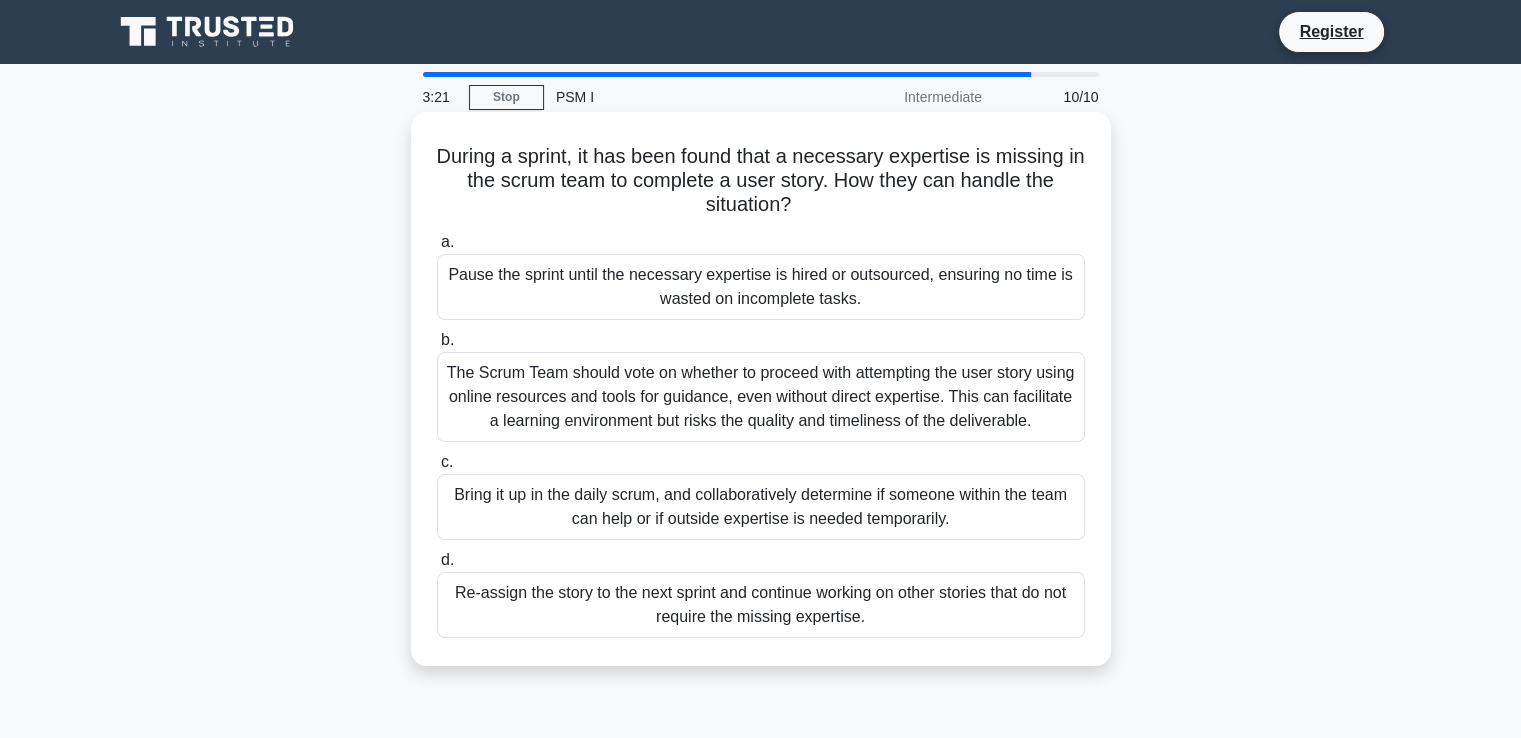 click on "Re-assign the story to the next sprint and continue working on other stories that do not require the missing expertise." at bounding box center (761, 605) 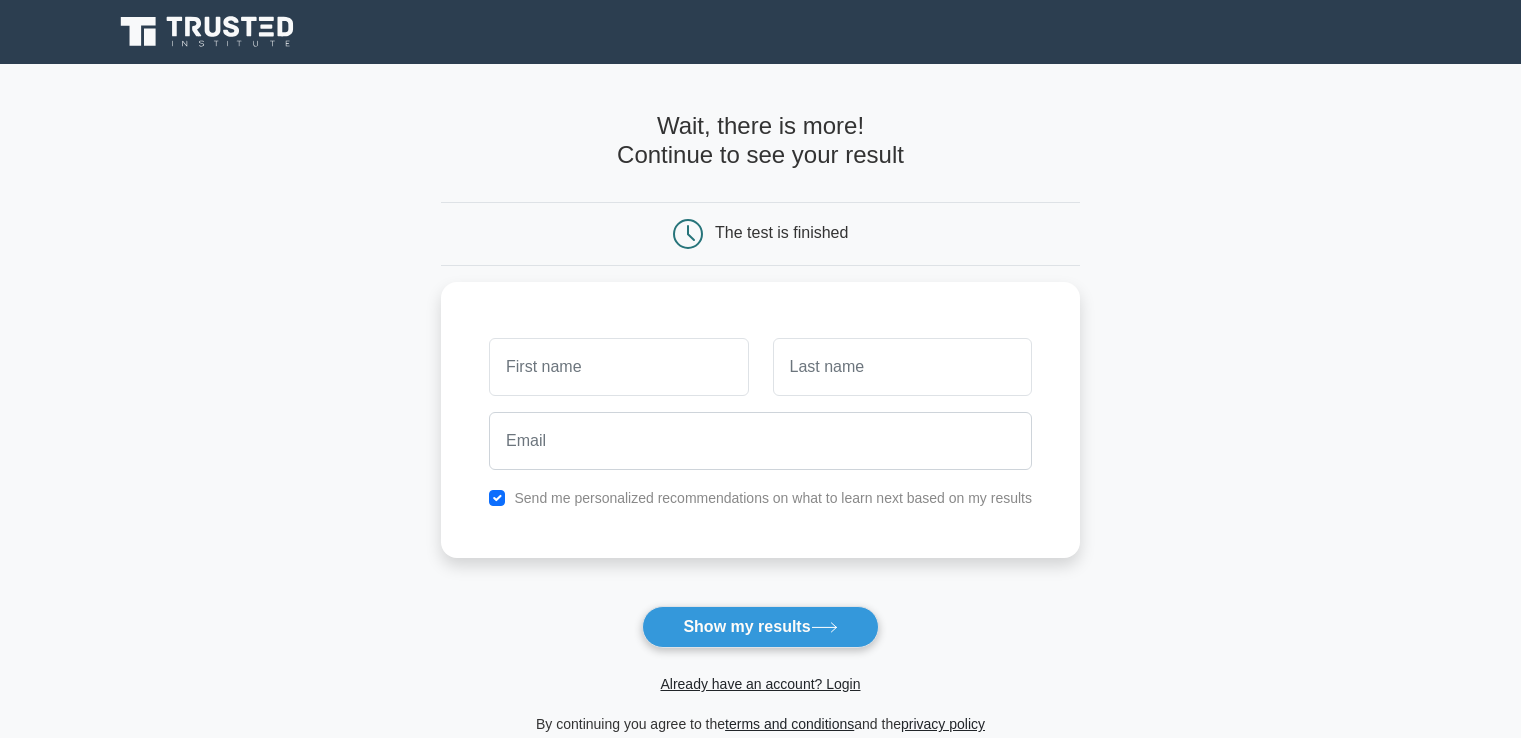 scroll, scrollTop: 0, scrollLeft: 0, axis: both 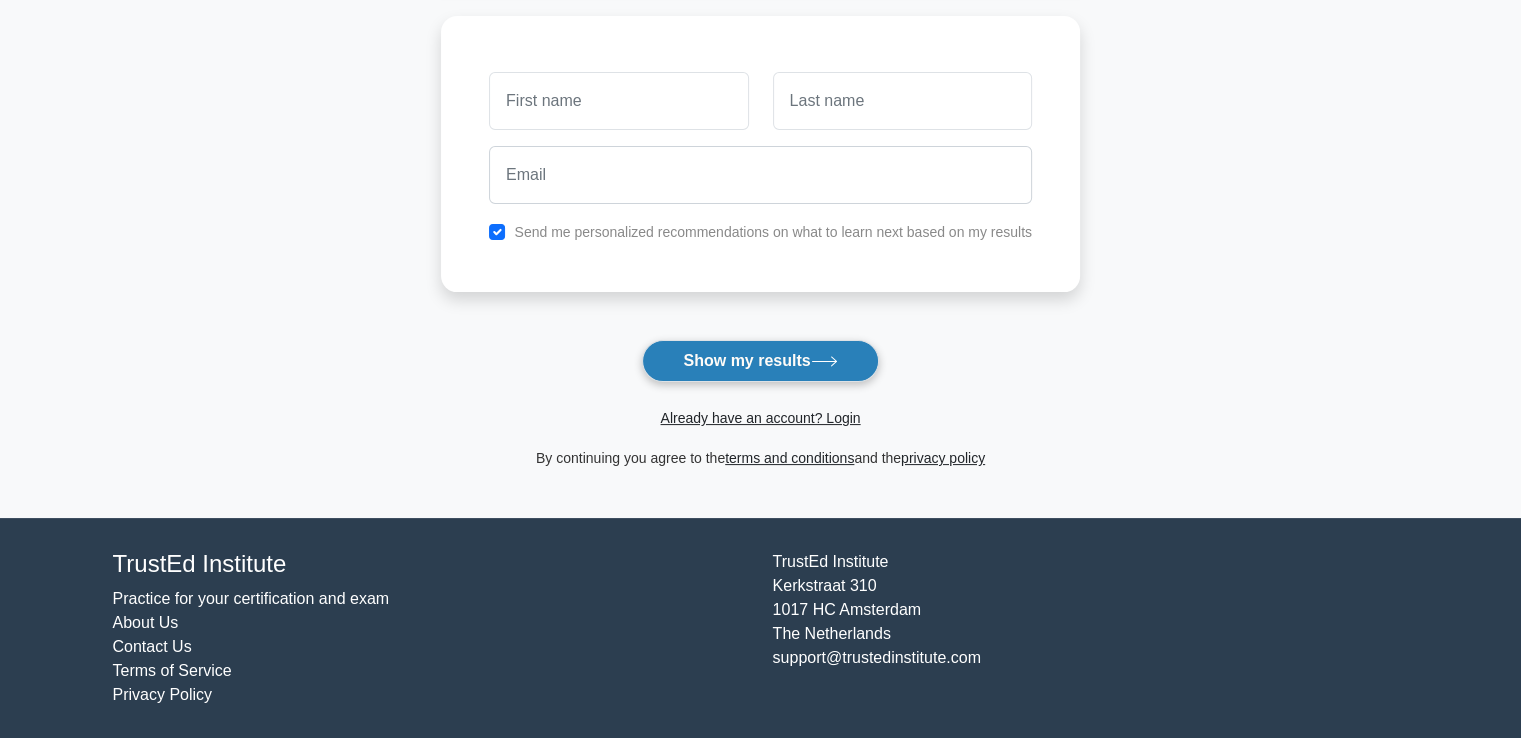 click on "Show my results" at bounding box center [760, 361] 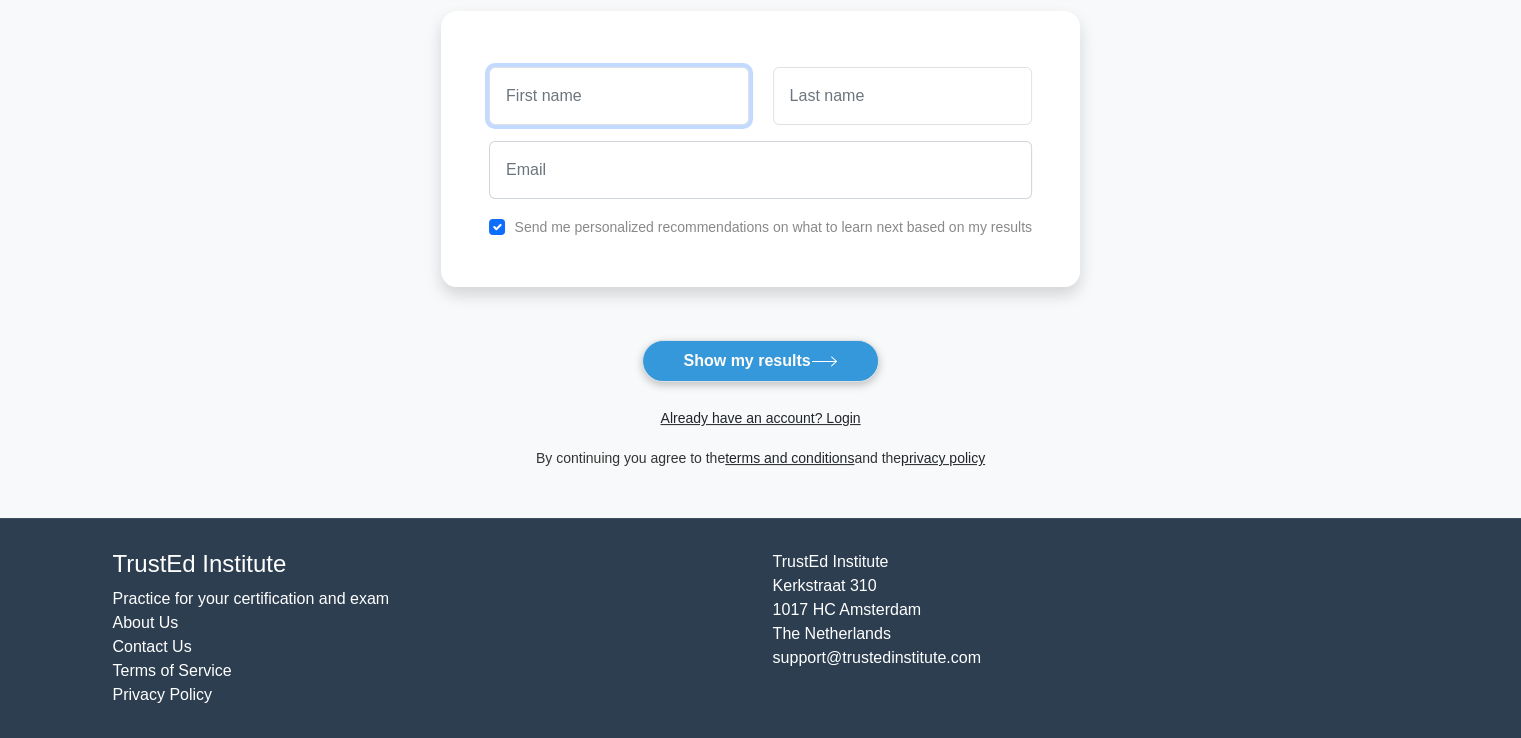 click at bounding box center [618, 96] 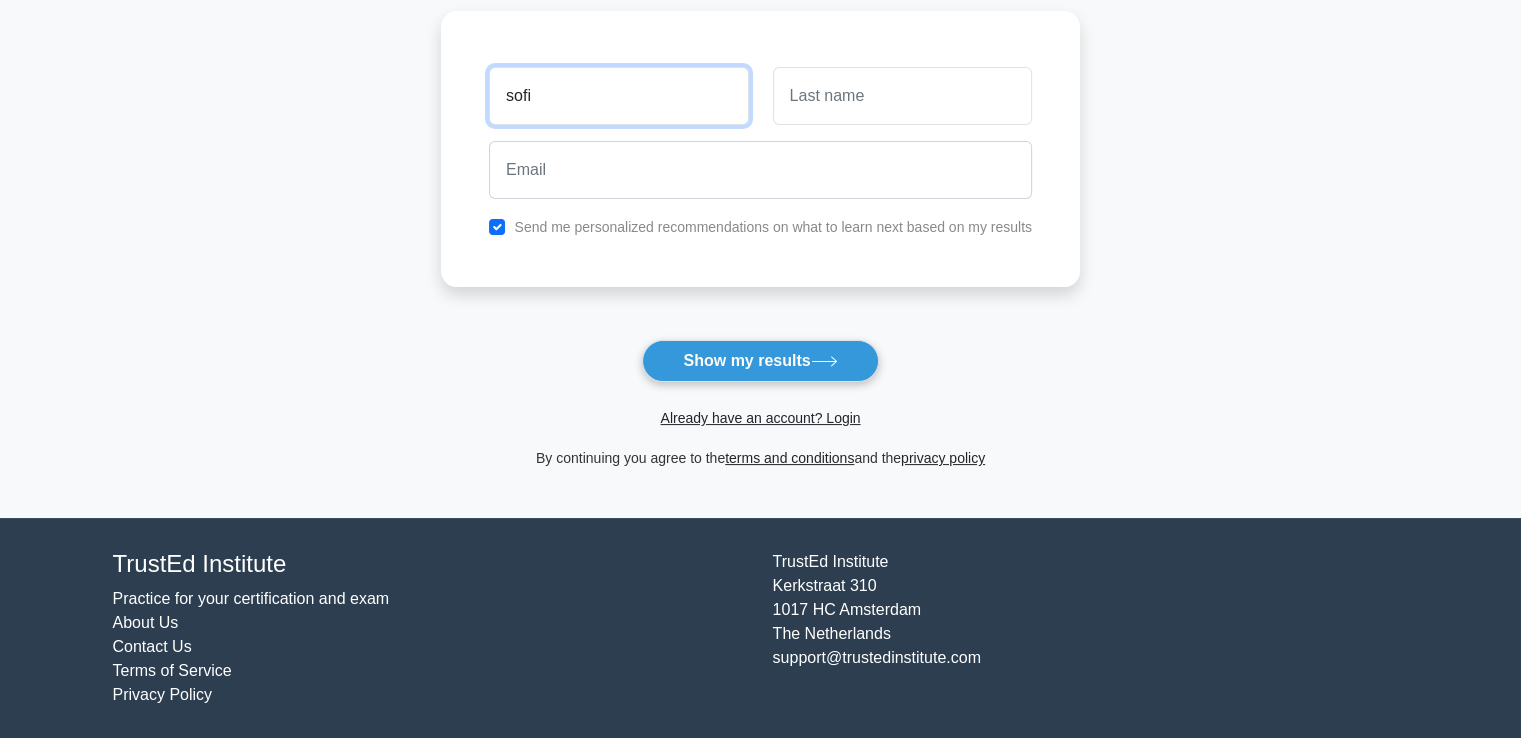 type on "sofi" 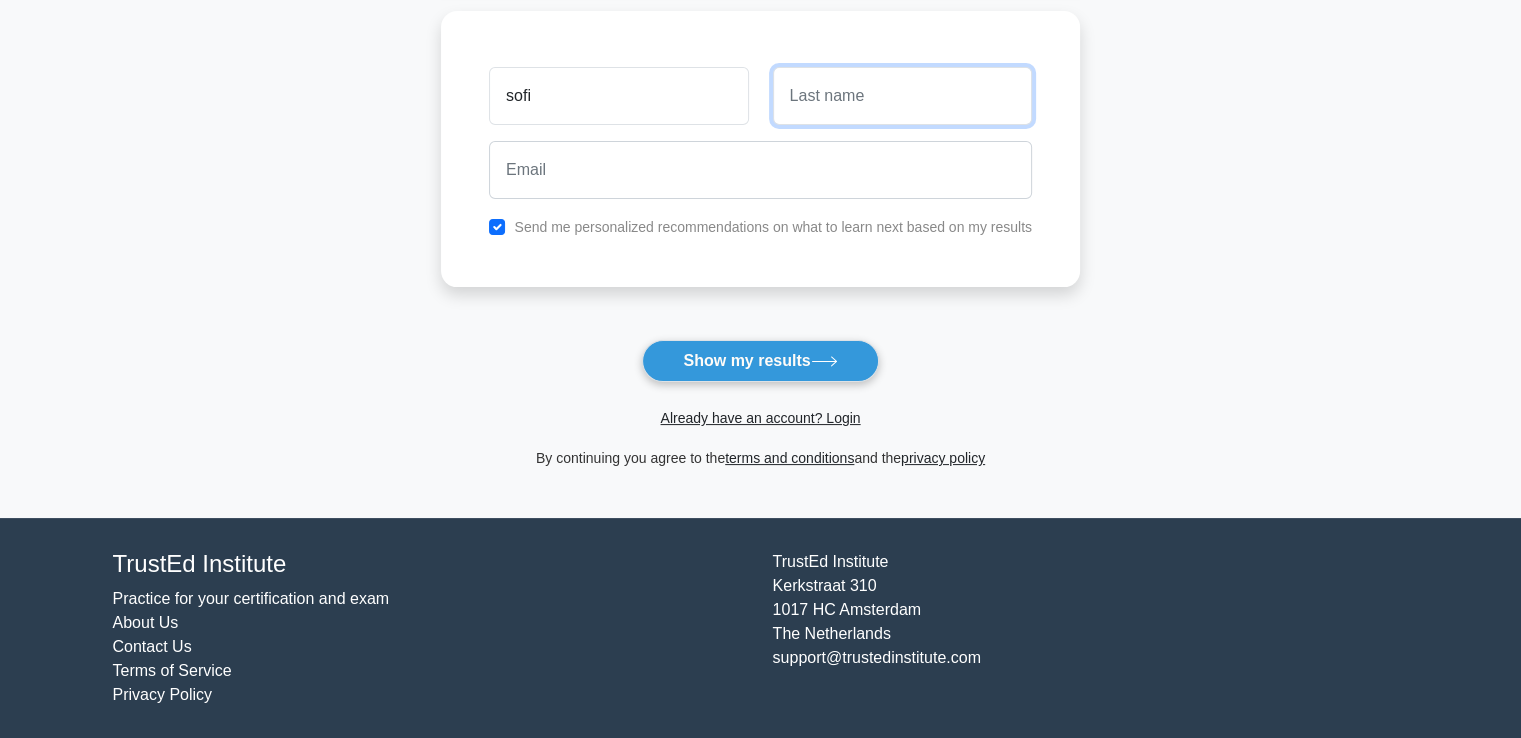 click at bounding box center [902, 96] 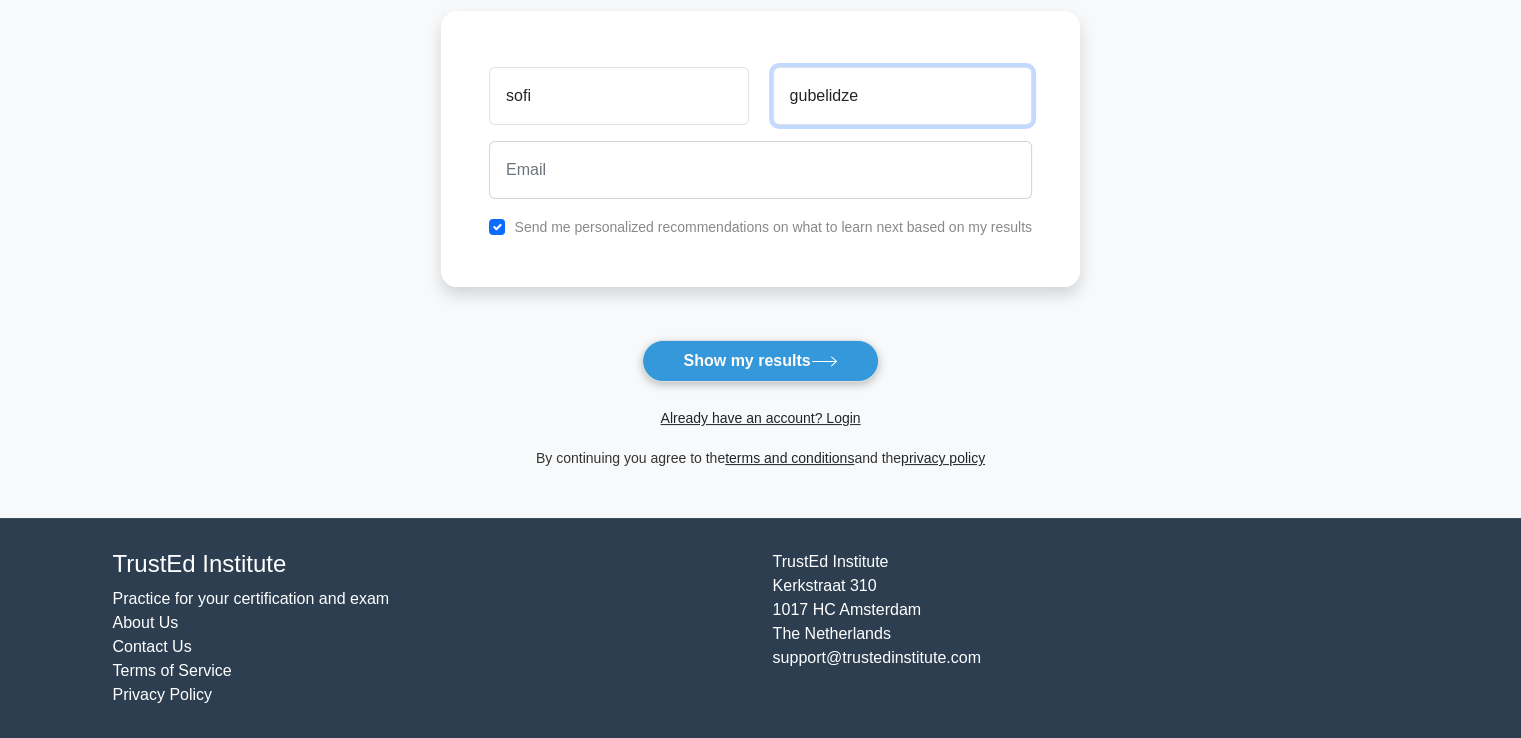 type on "gubelidze" 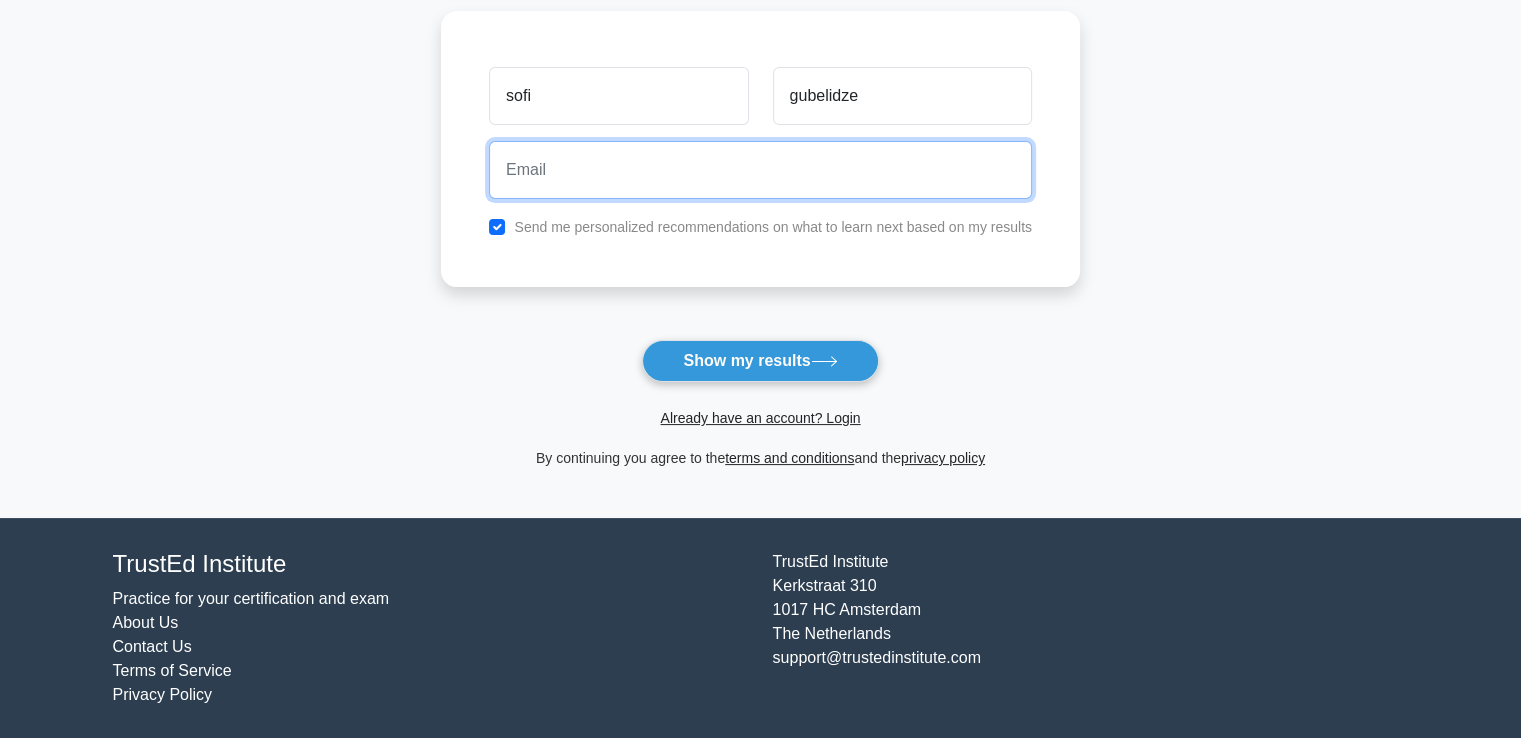 click at bounding box center [760, 170] 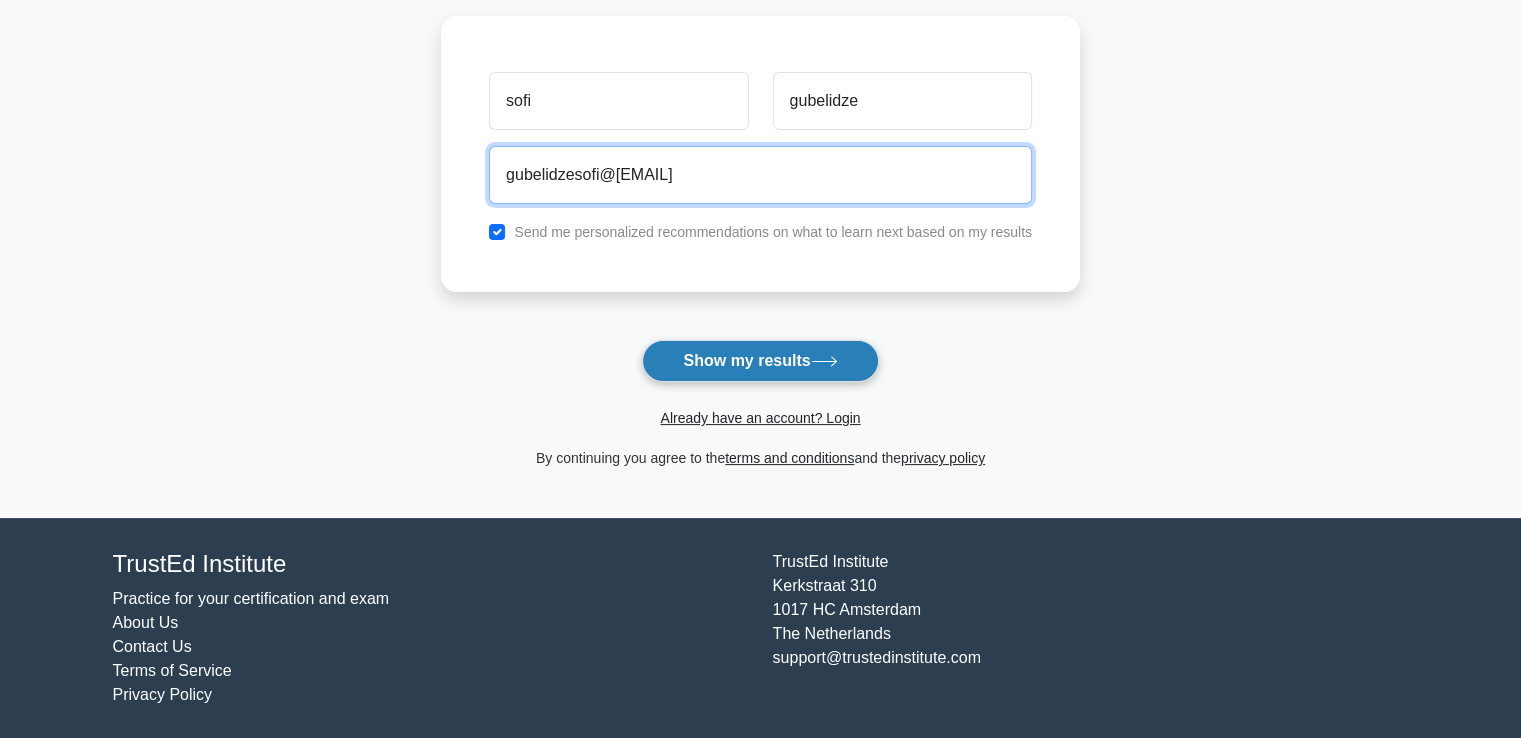 type on "gubelidzesofi@yahoo.com" 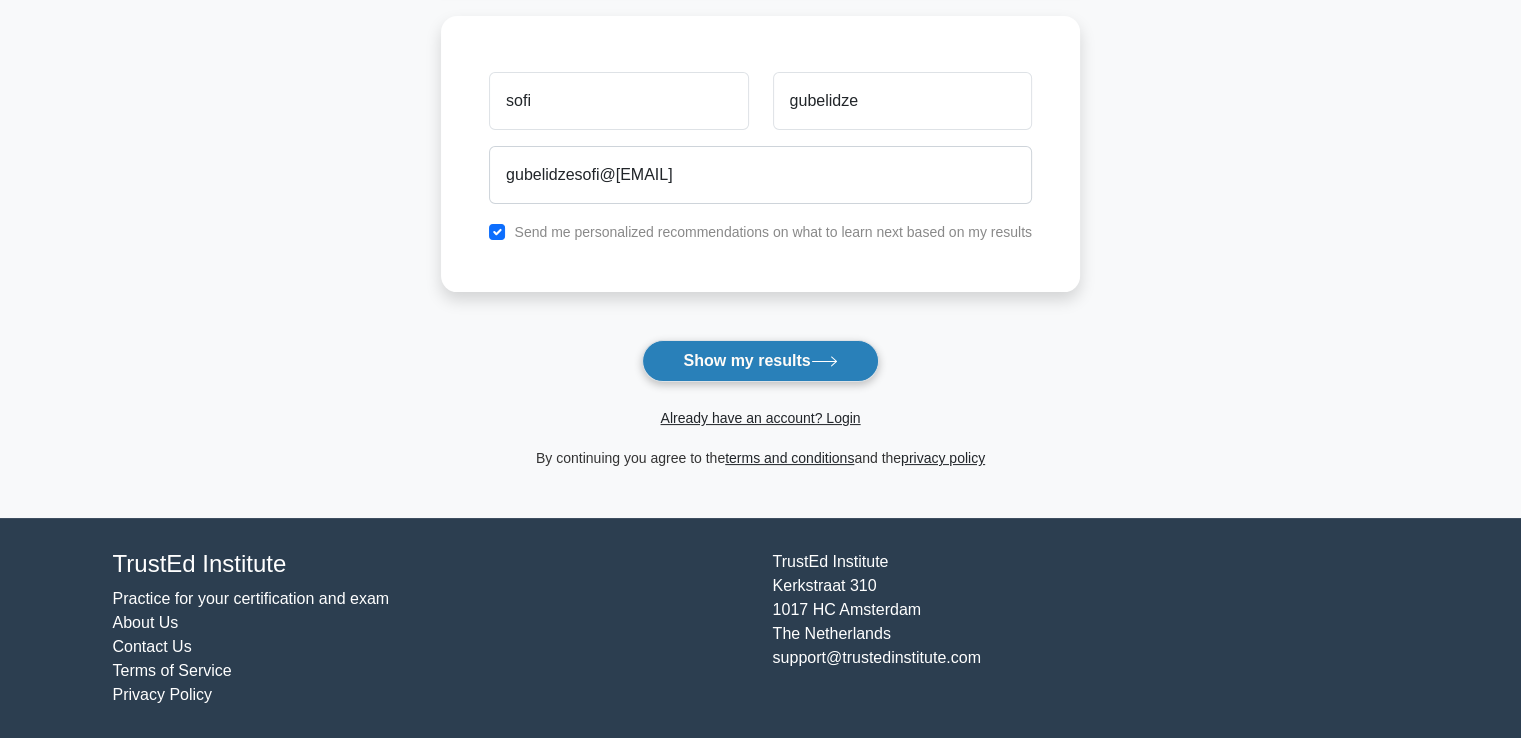 click on "Show my results" at bounding box center (760, 361) 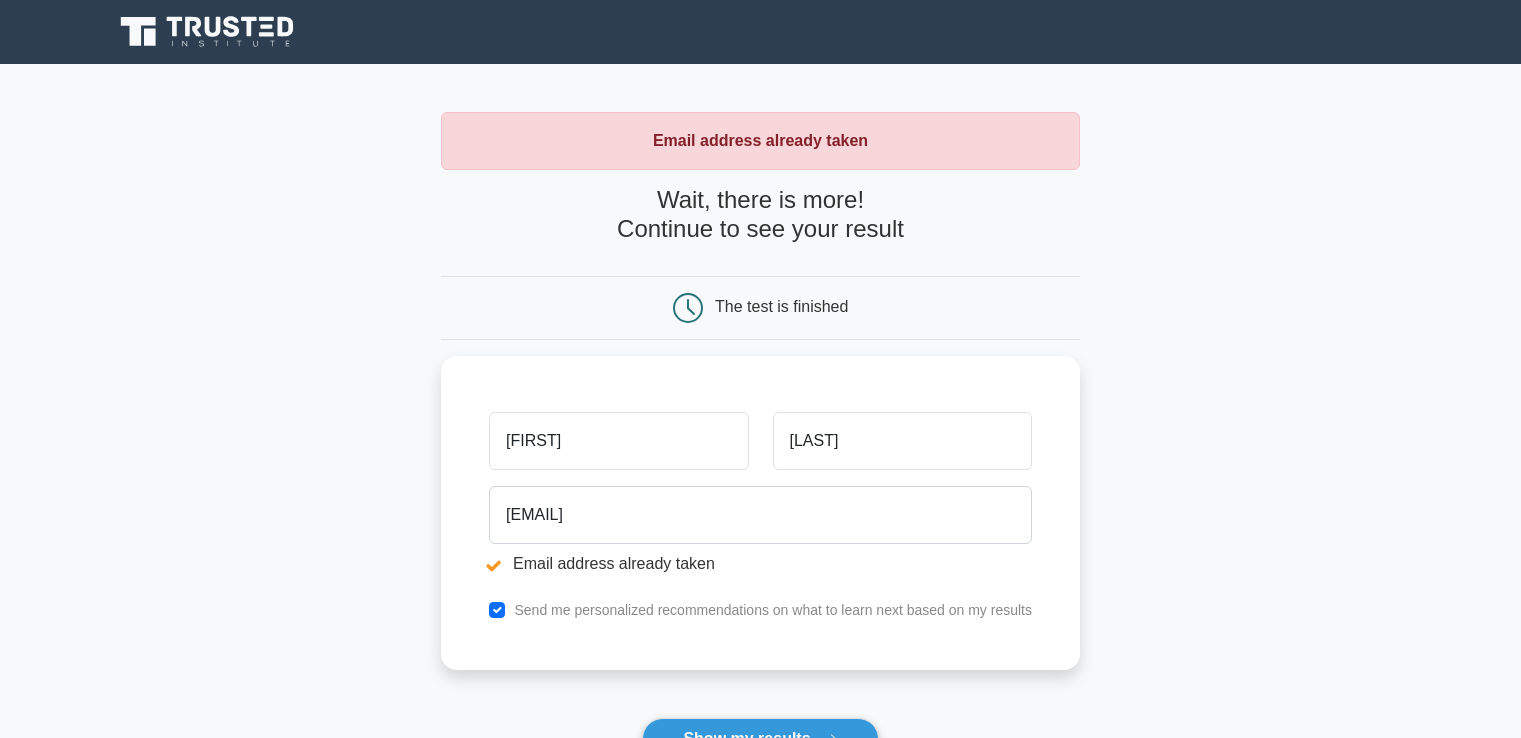 scroll, scrollTop: 0, scrollLeft: 0, axis: both 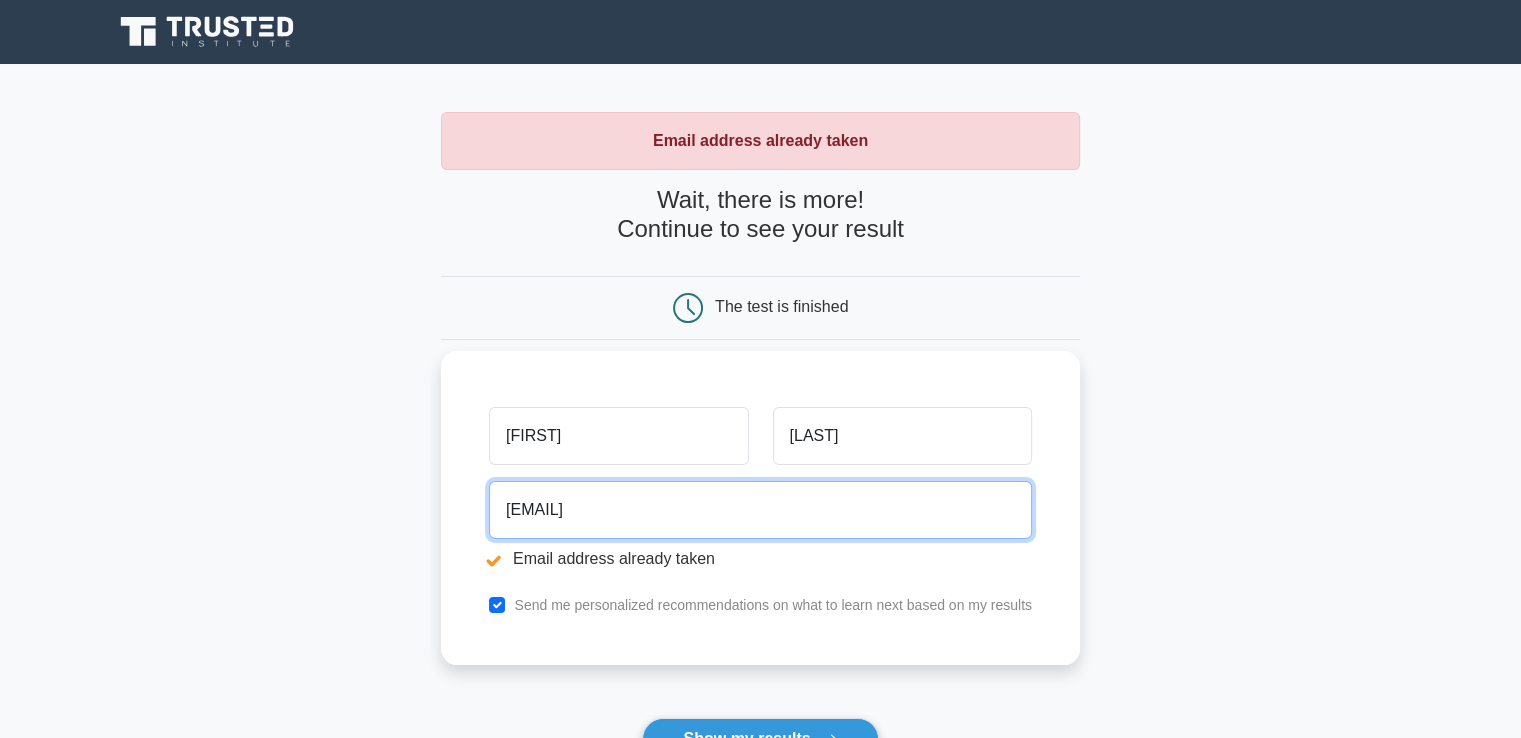click on "gubelidzesofi@yahoo.com" at bounding box center [760, 510] 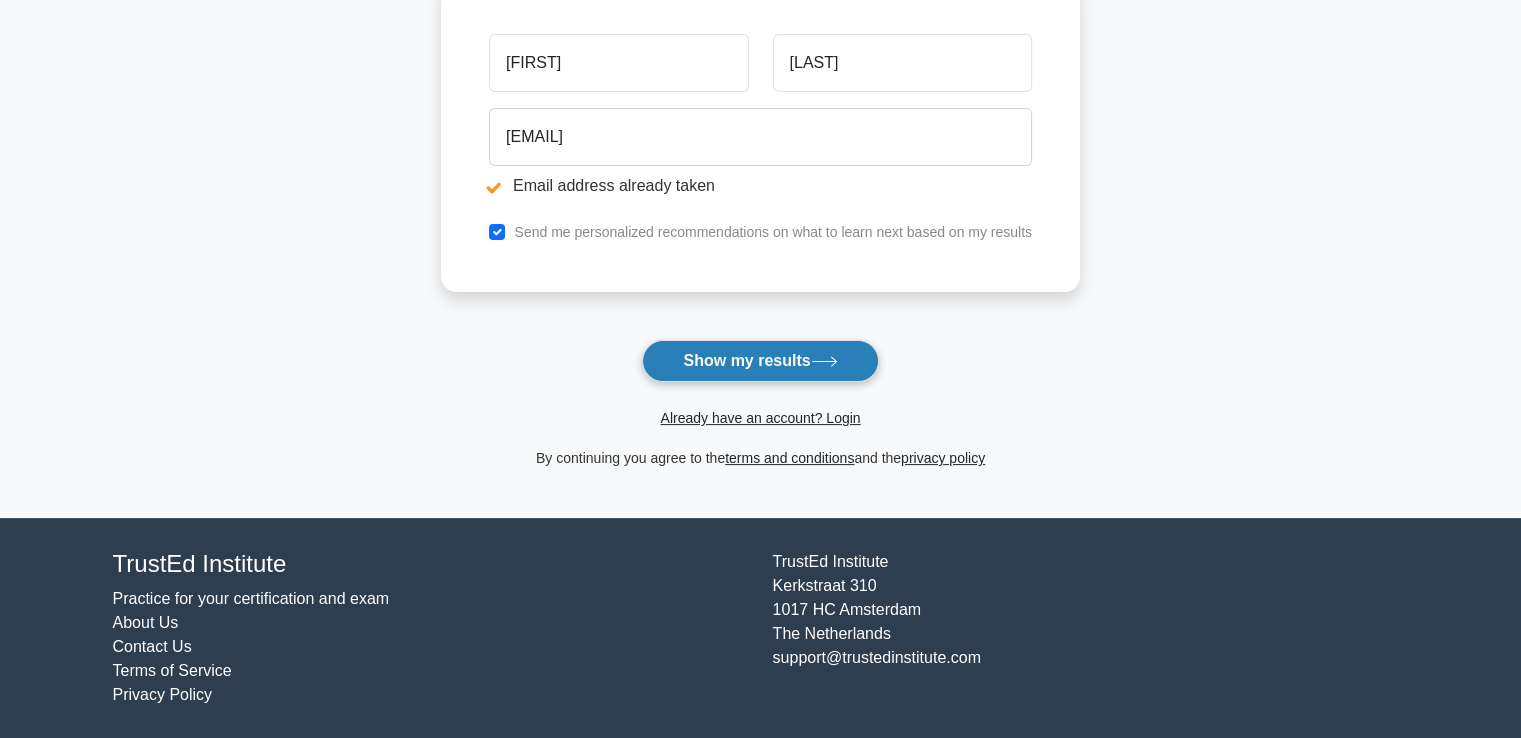 click on "Show my results" at bounding box center [760, 361] 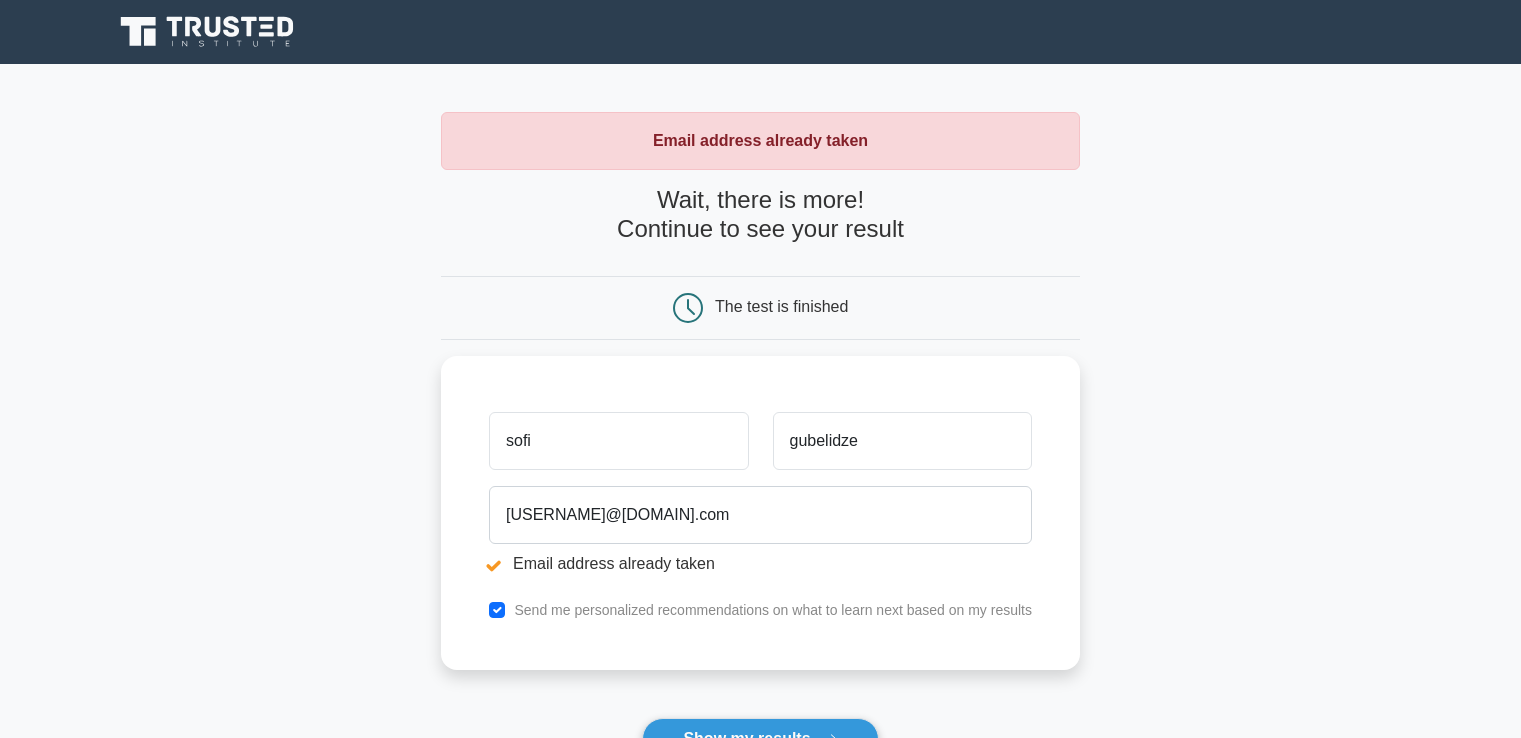 scroll, scrollTop: 0, scrollLeft: 0, axis: both 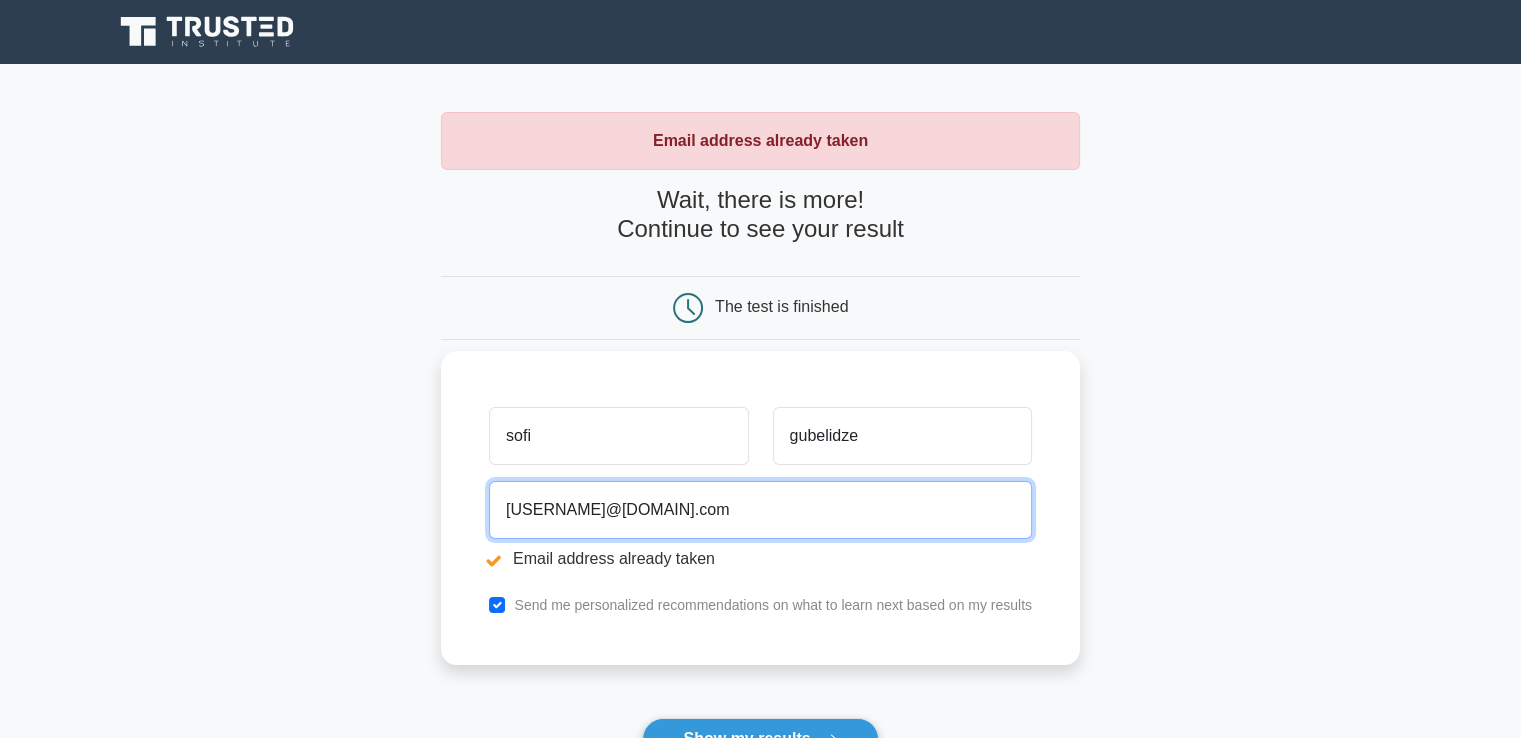 drag, startPoint x: 698, startPoint y: 509, endPoint x: 601, endPoint y: 520, distance: 97.62172 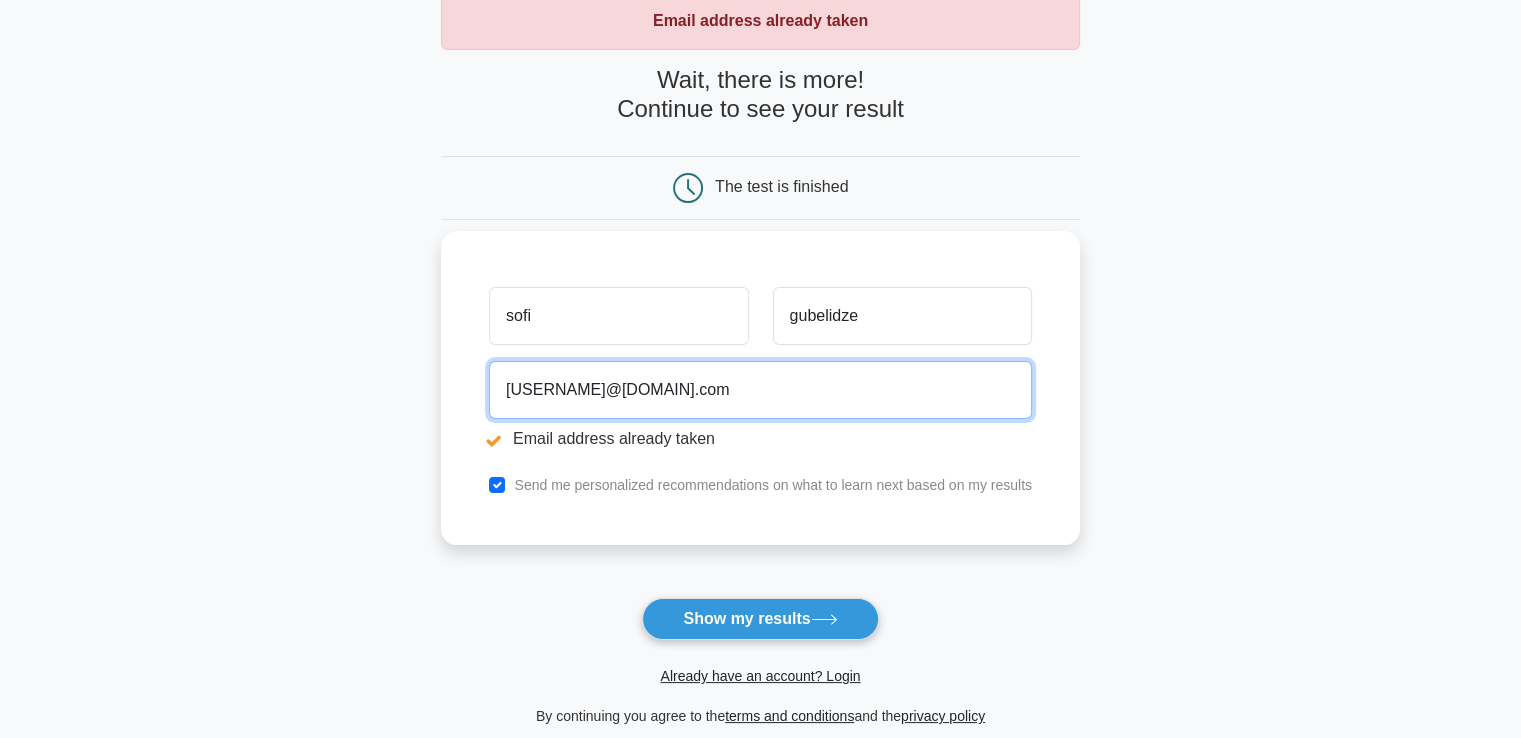 scroll, scrollTop: 200, scrollLeft: 0, axis: vertical 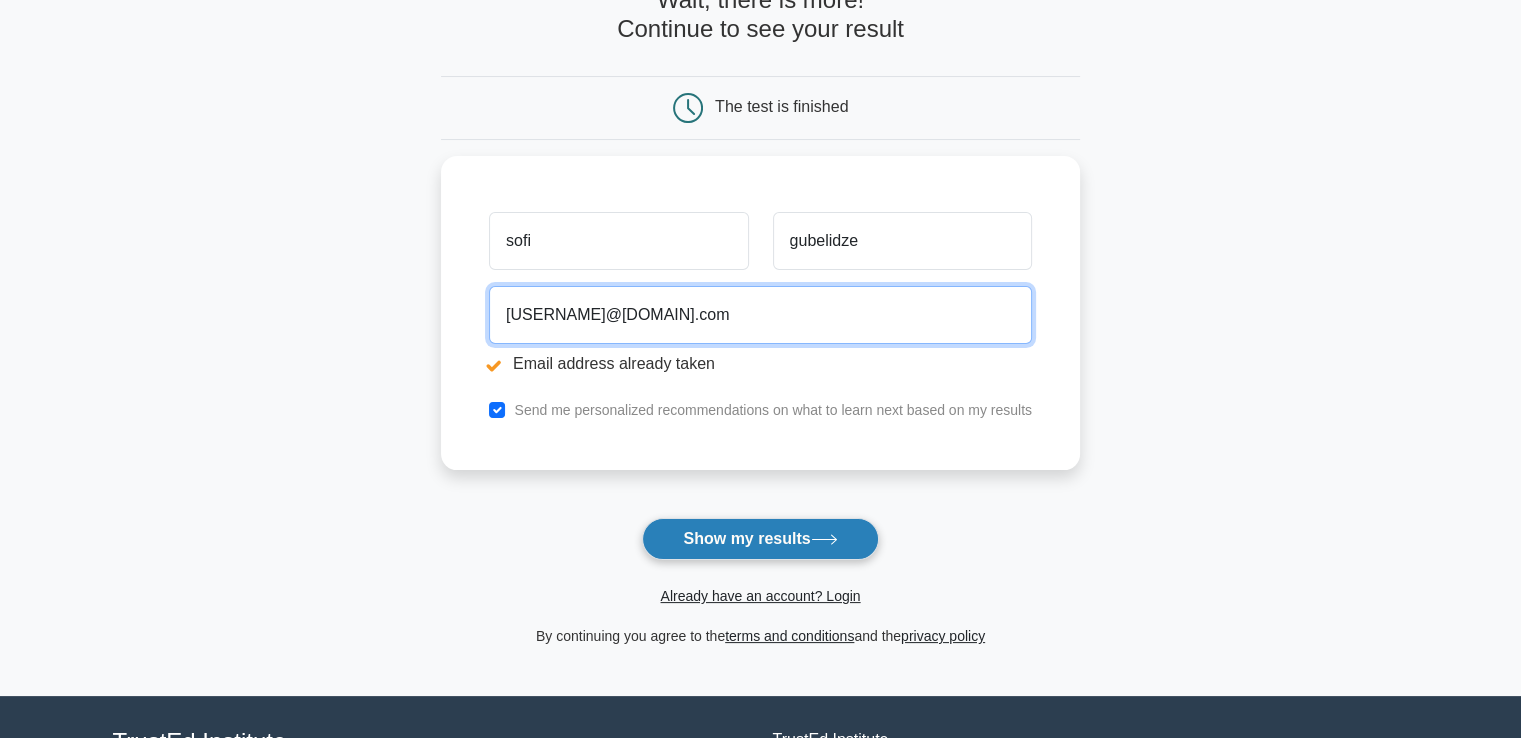 type on "[USERNAME]@[DOMAIN].com" 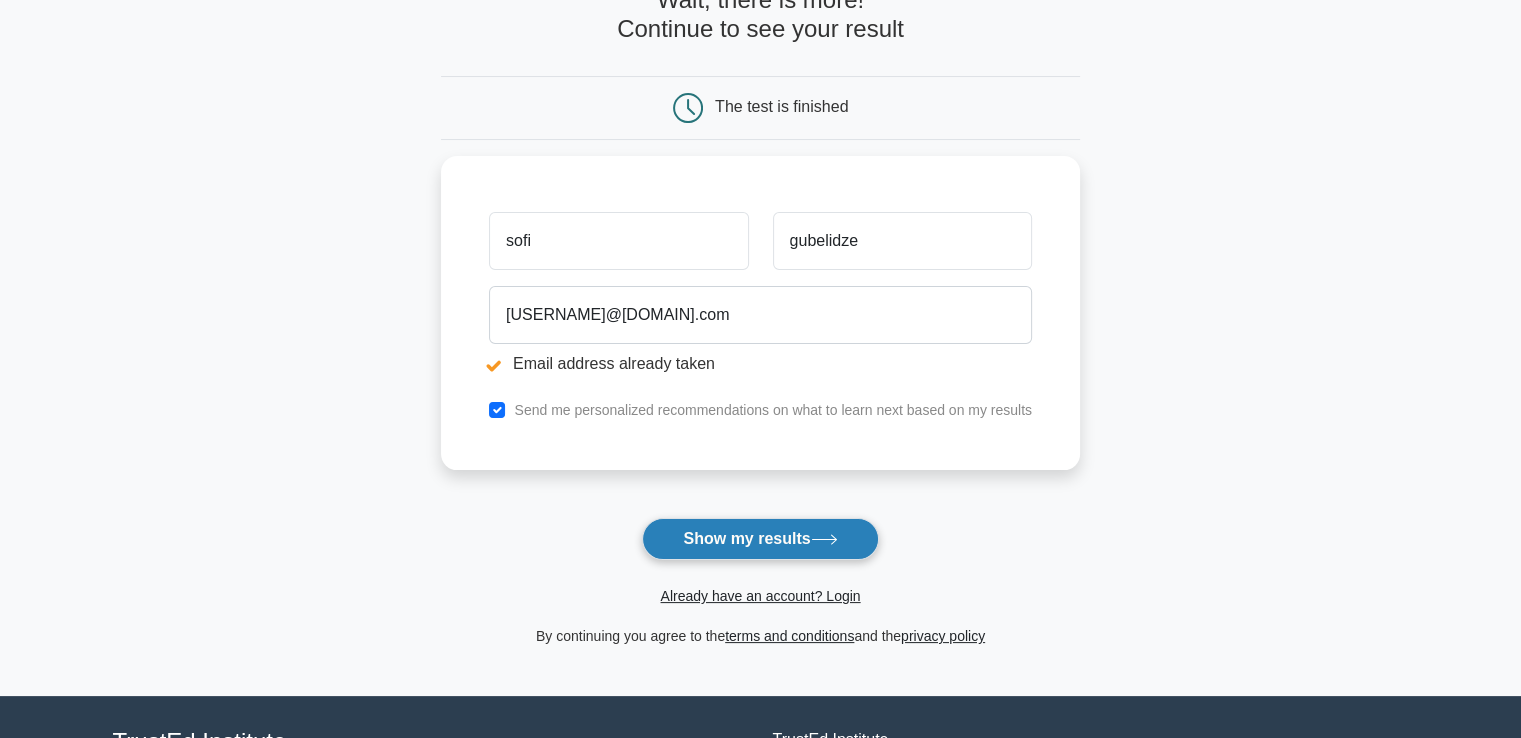 click on "Show my results" at bounding box center [760, 539] 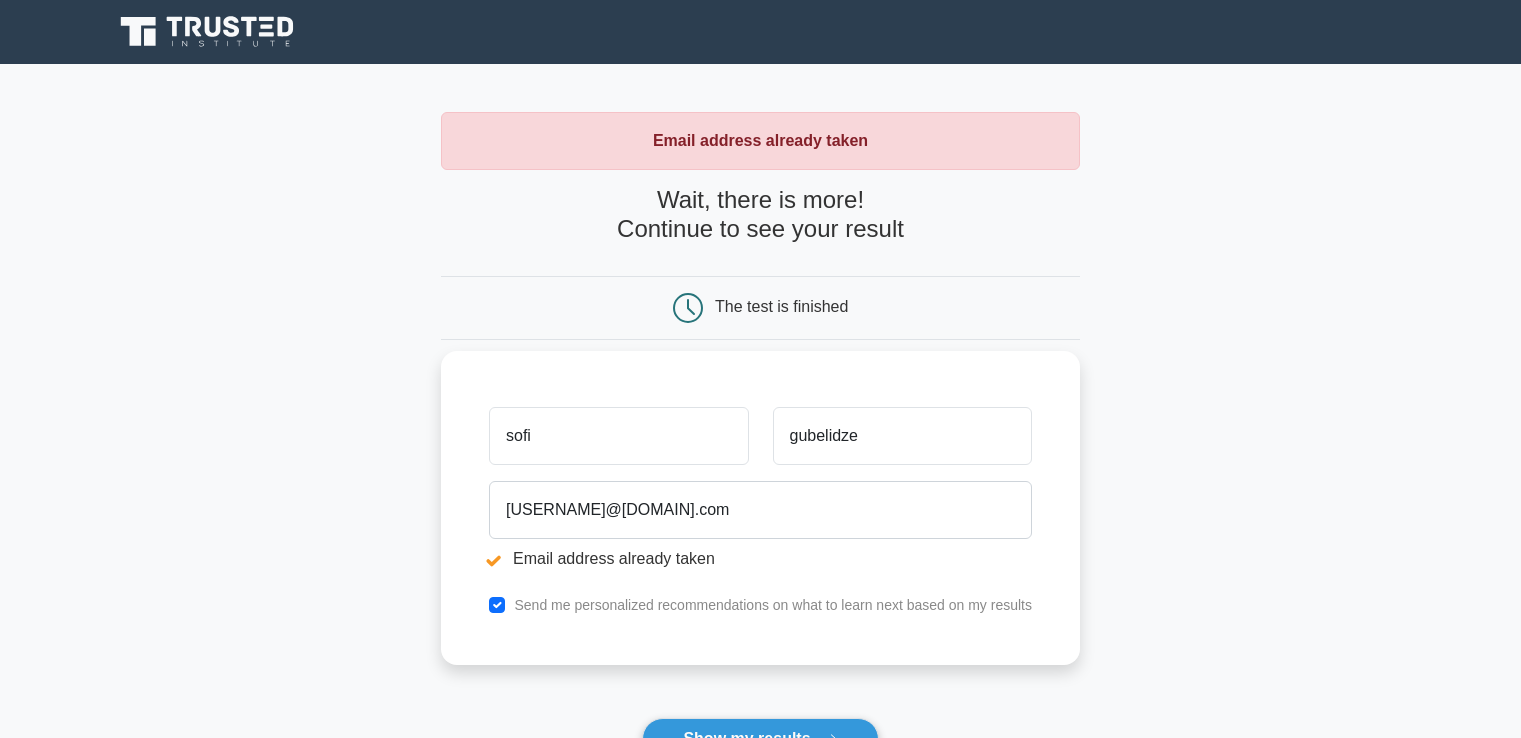 scroll, scrollTop: 0, scrollLeft: 0, axis: both 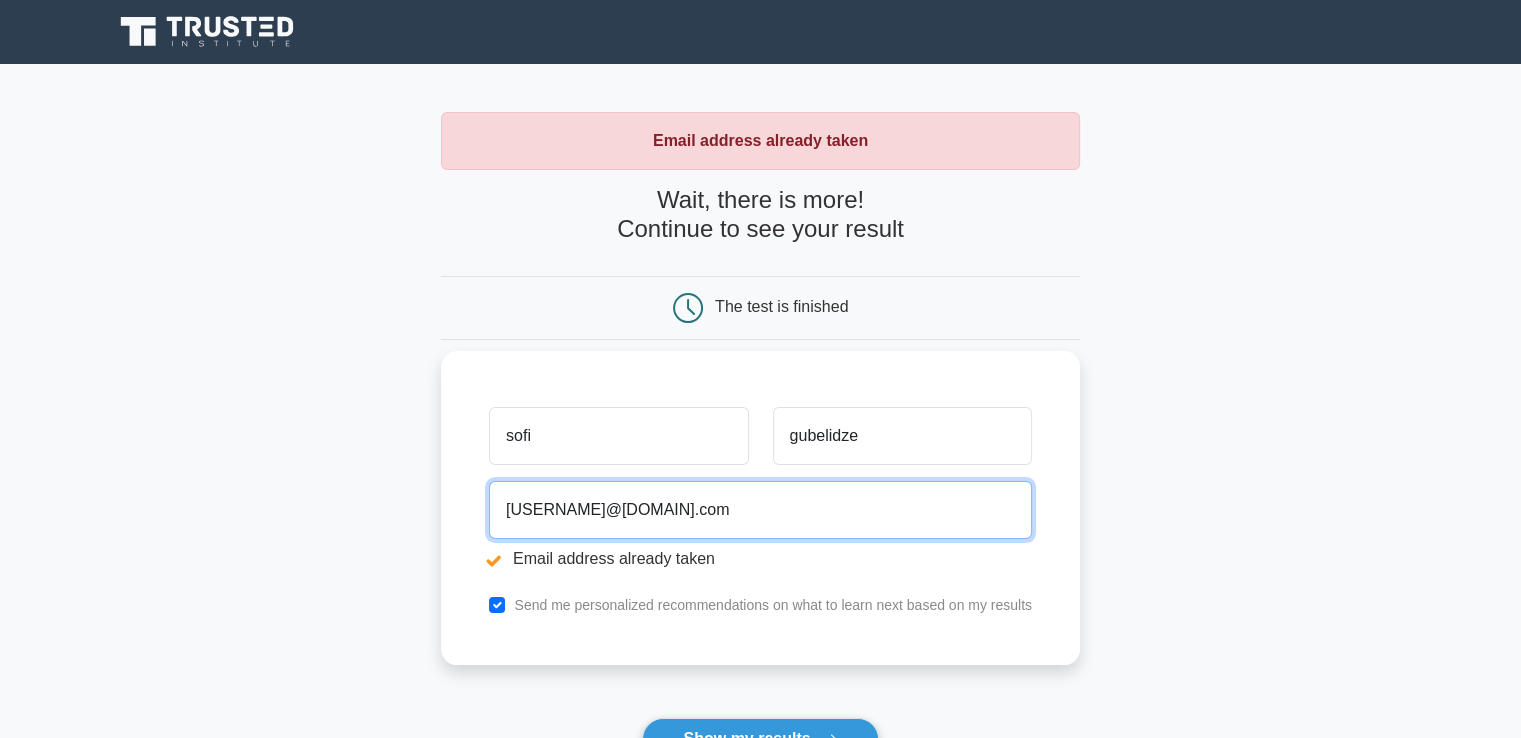 click on "[USERNAME]@[DOMAIN].com" at bounding box center (760, 510) 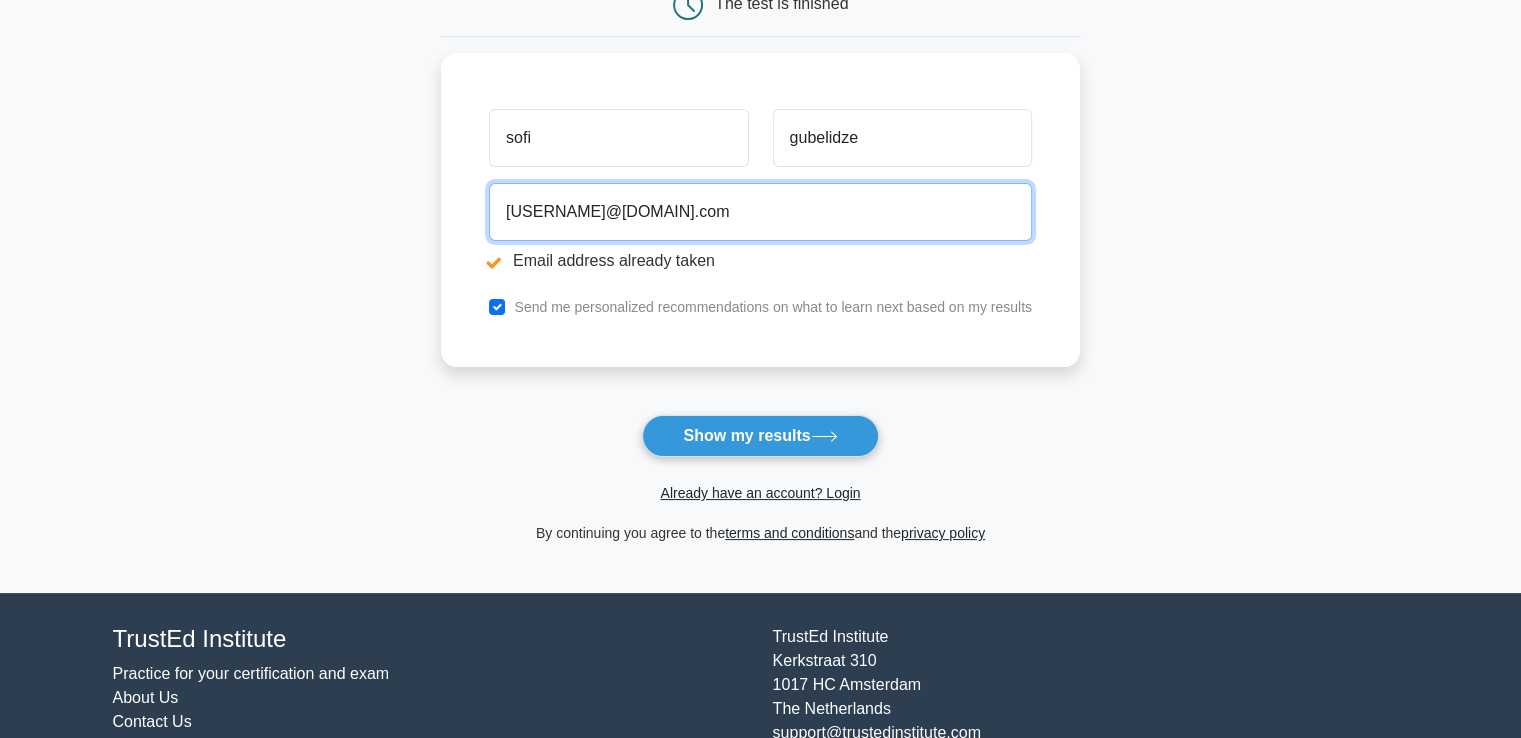 scroll, scrollTop: 378, scrollLeft: 0, axis: vertical 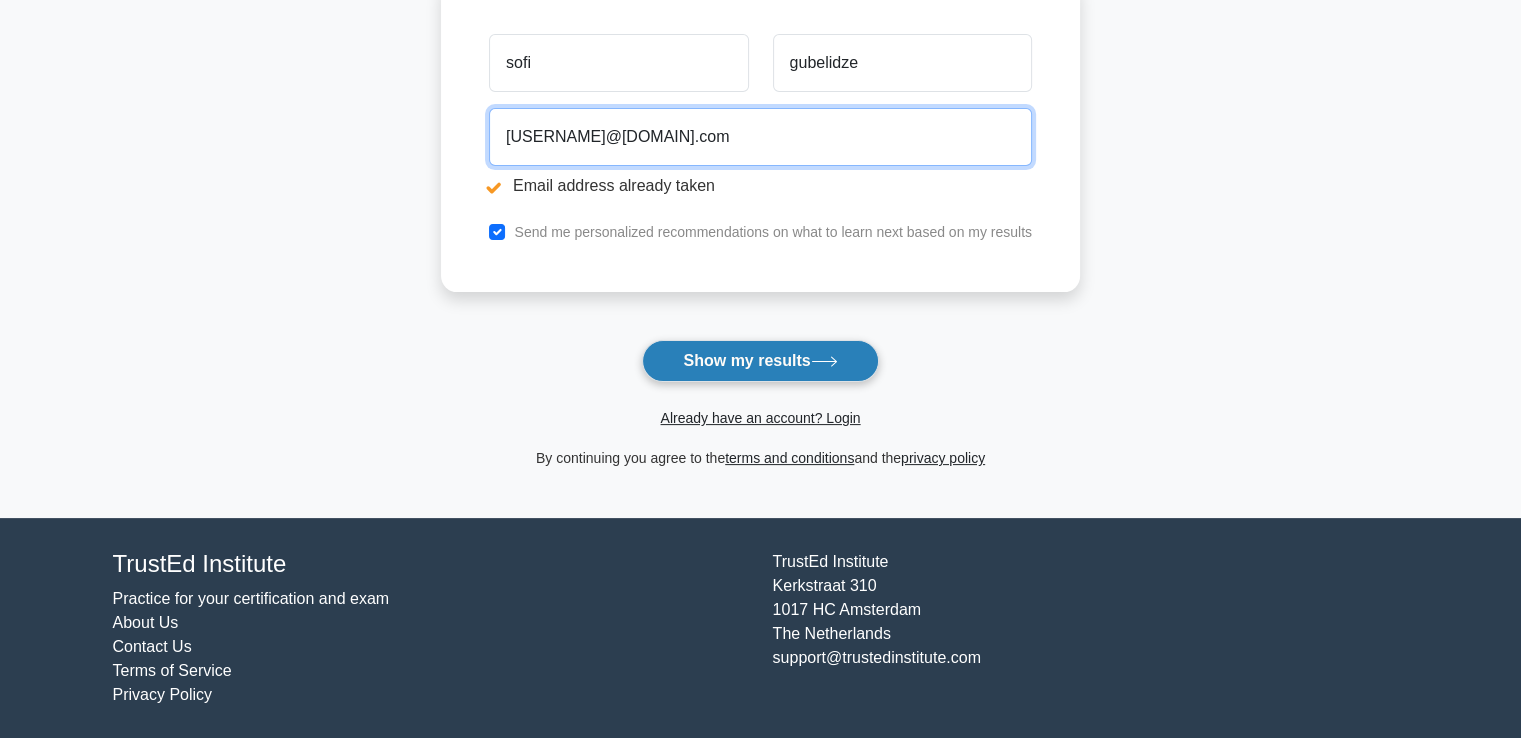 type on "[USERNAME]@[DOMAIN].com" 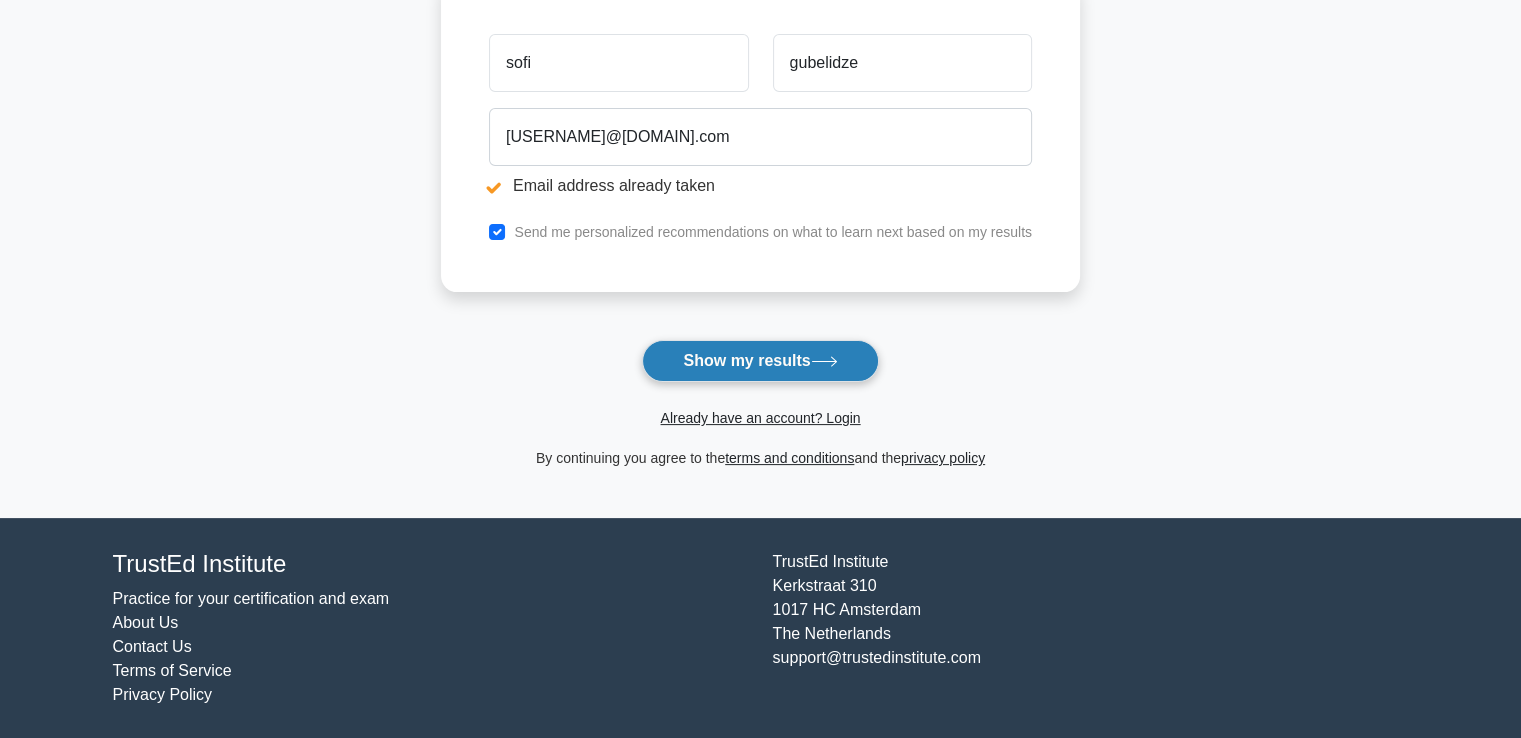 click on "Show my results" at bounding box center (760, 361) 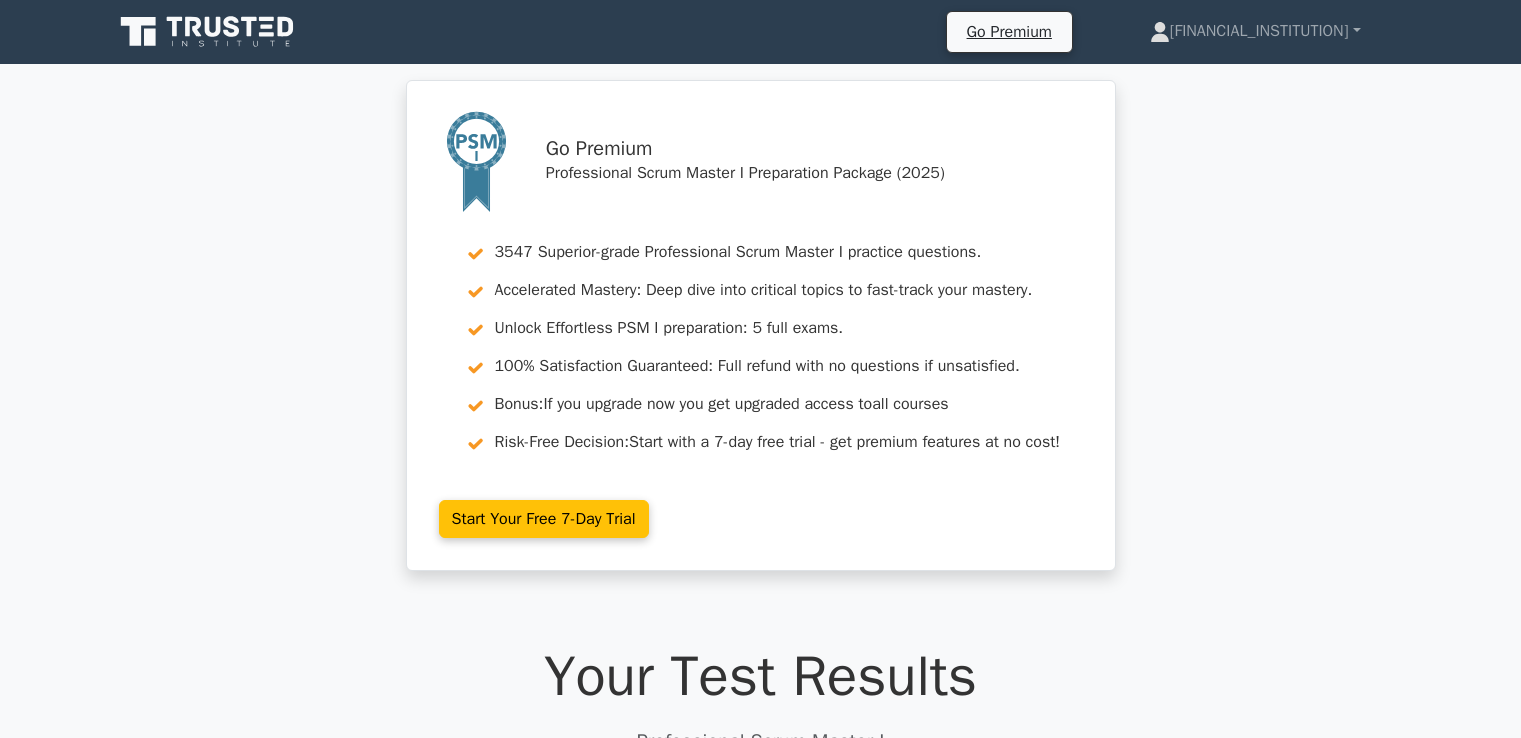 scroll, scrollTop: 0, scrollLeft: 0, axis: both 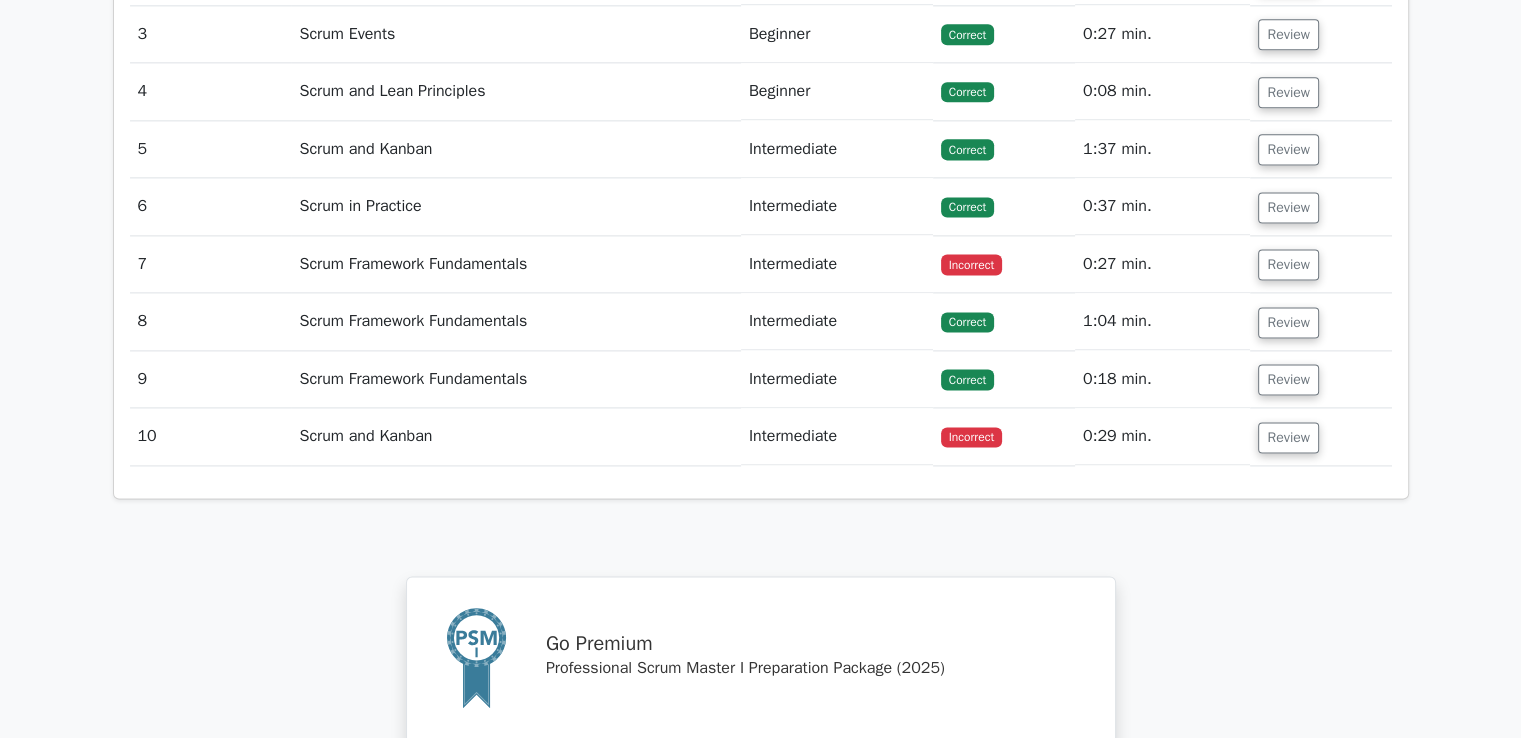 click on "Scrum and Kanban" at bounding box center [515, 436] 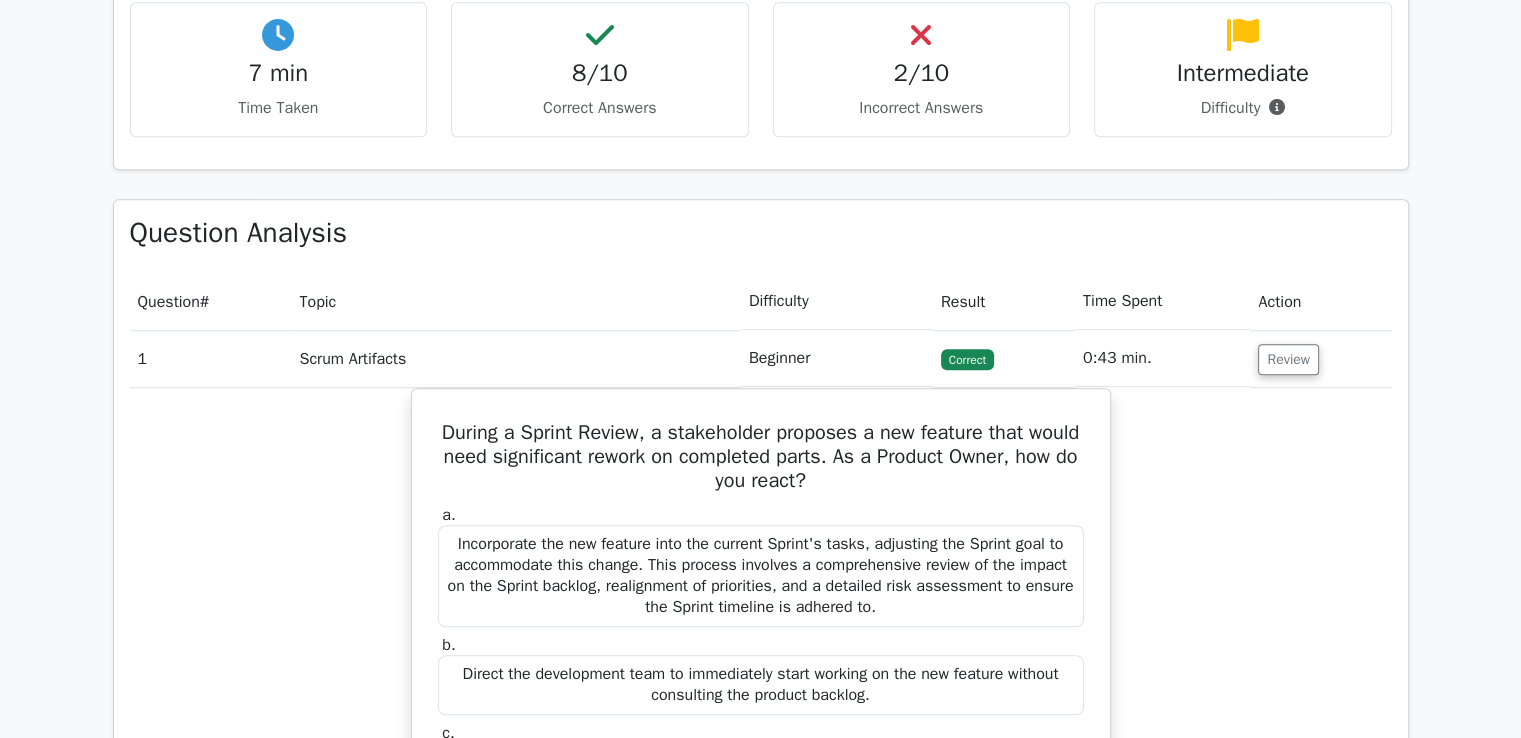 scroll, scrollTop: 1200, scrollLeft: 0, axis: vertical 